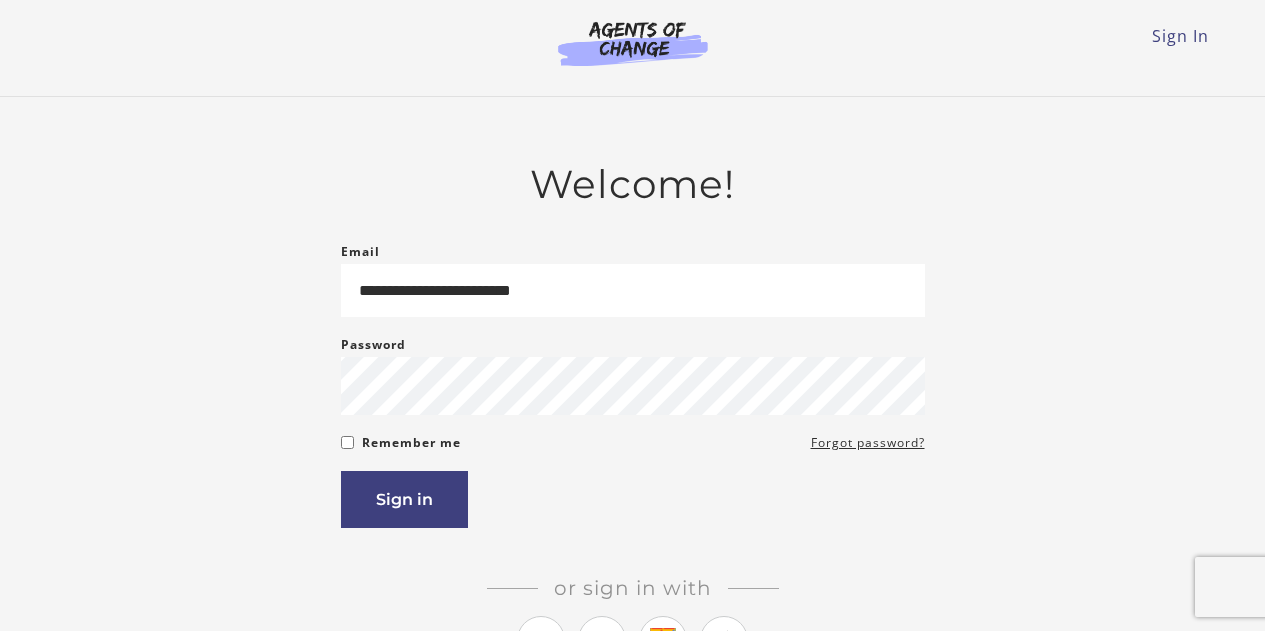 scroll, scrollTop: 0, scrollLeft: 0, axis: both 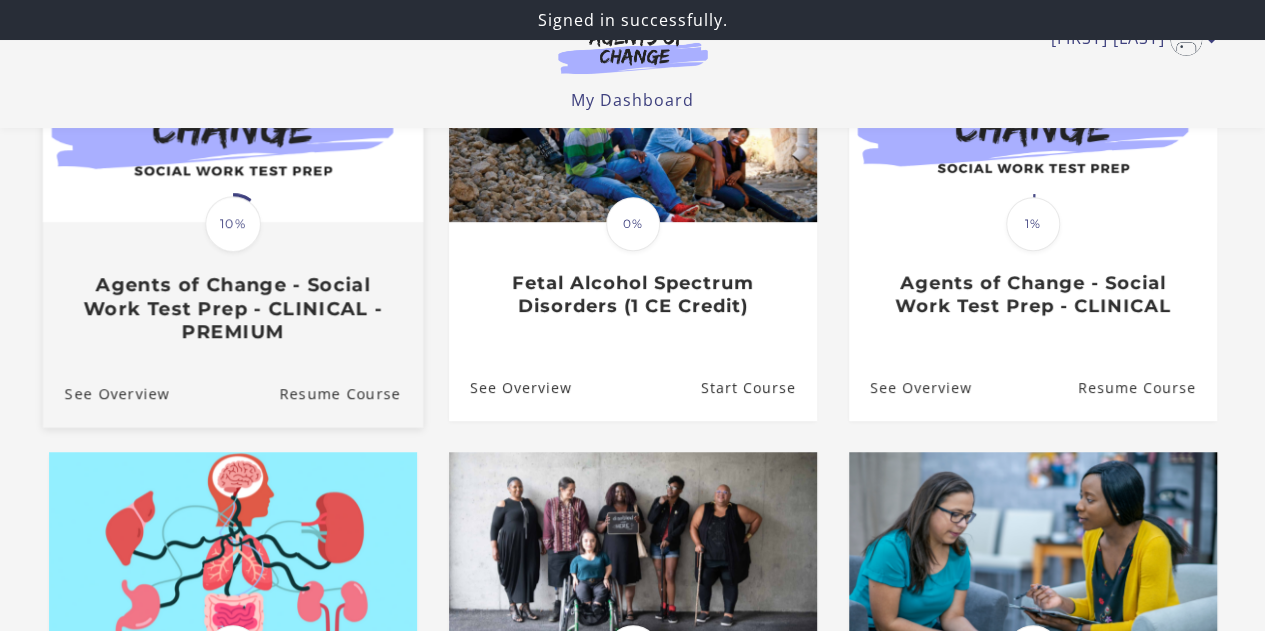 click on "Translation missing: en.liquid.partials.dashboard_course_card.progress_description: 10%
10%
Agents of Change - Social Work Test Prep - CLINICAL - PREMIUM" at bounding box center [232, 283] 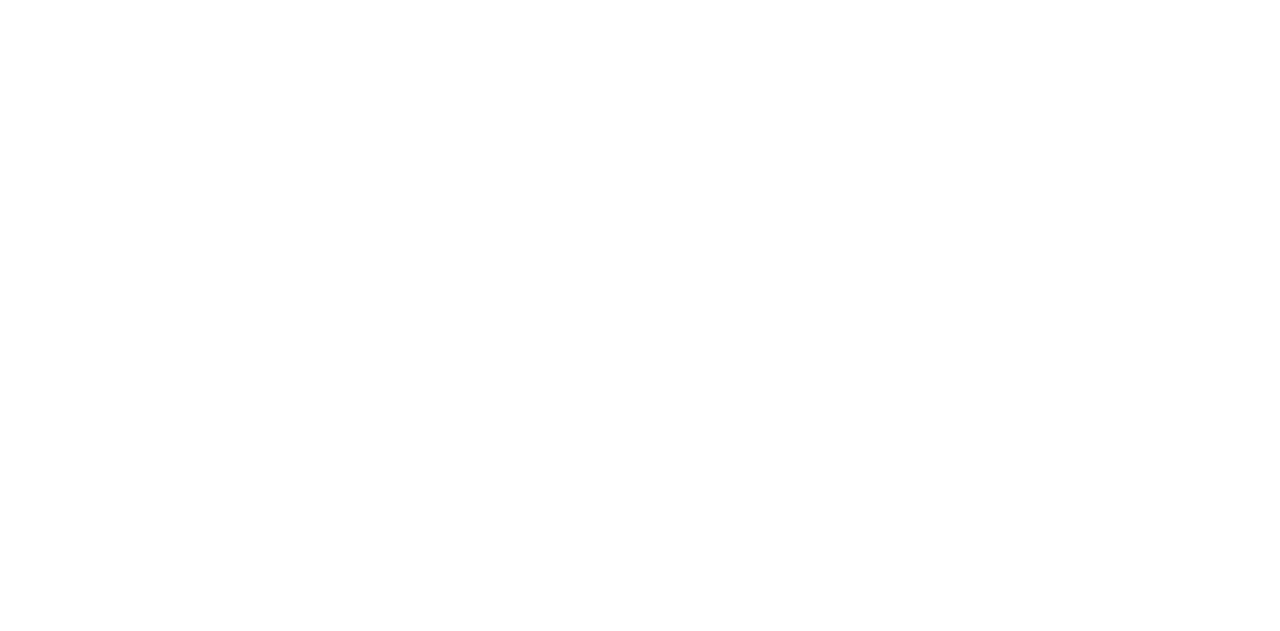 scroll, scrollTop: 0, scrollLeft: 0, axis: both 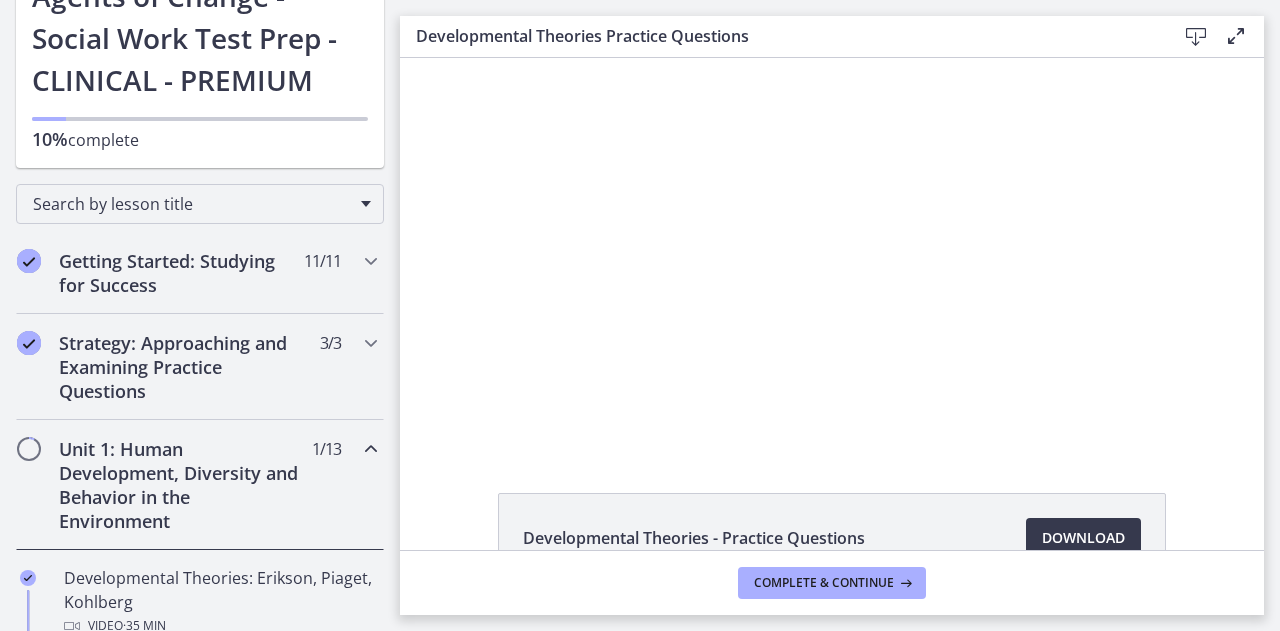 click on "Unit 1: Human Development, Diversity and Behavior in the Environment" at bounding box center [181, 485] 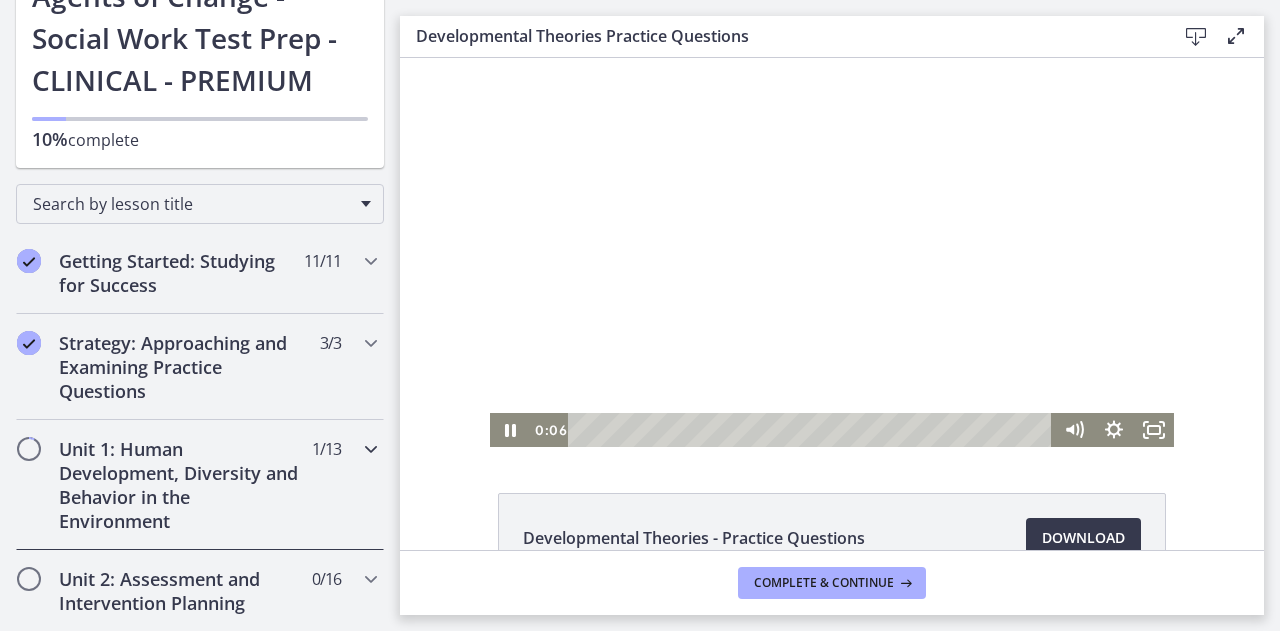 scroll, scrollTop: 128, scrollLeft: 0, axis: vertical 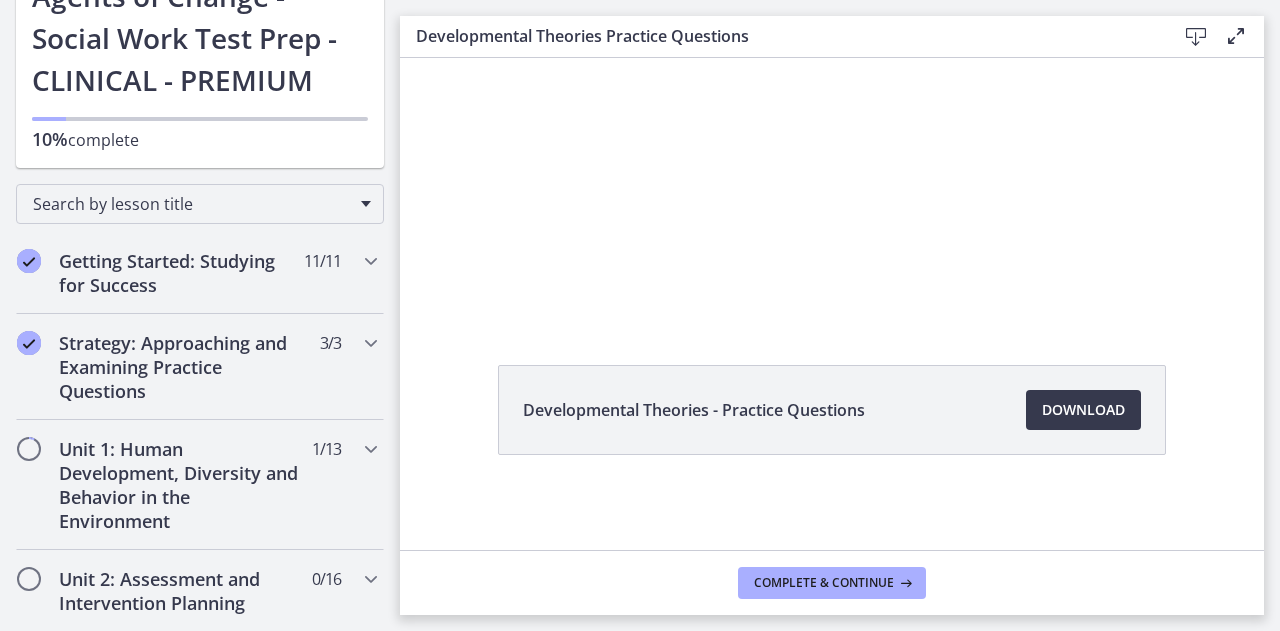 click on "Complete & continue" at bounding box center [832, 582] 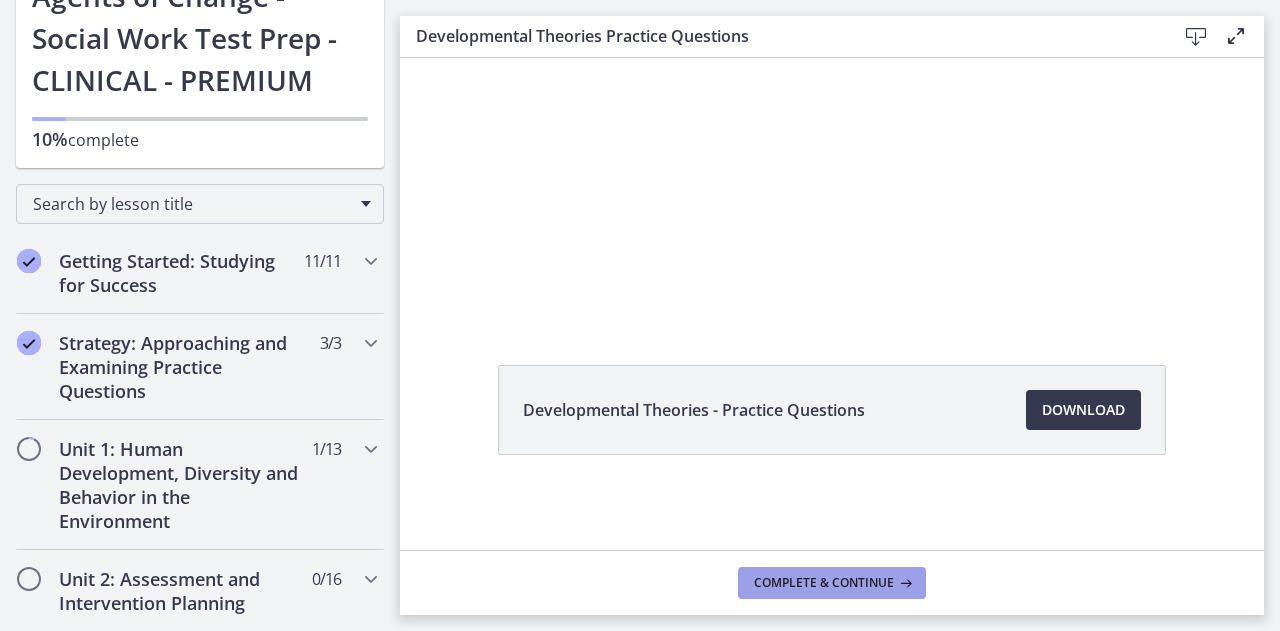 click on "Complete & continue" at bounding box center (824, 583) 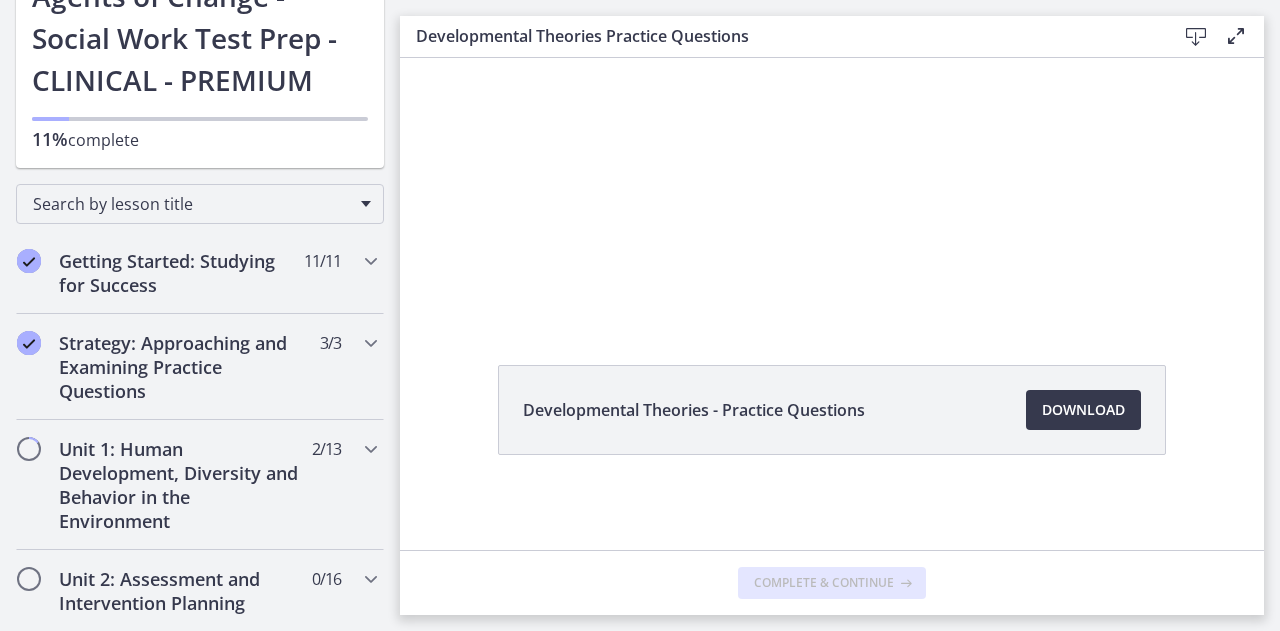scroll, scrollTop: 0, scrollLeft: 0, axis: both 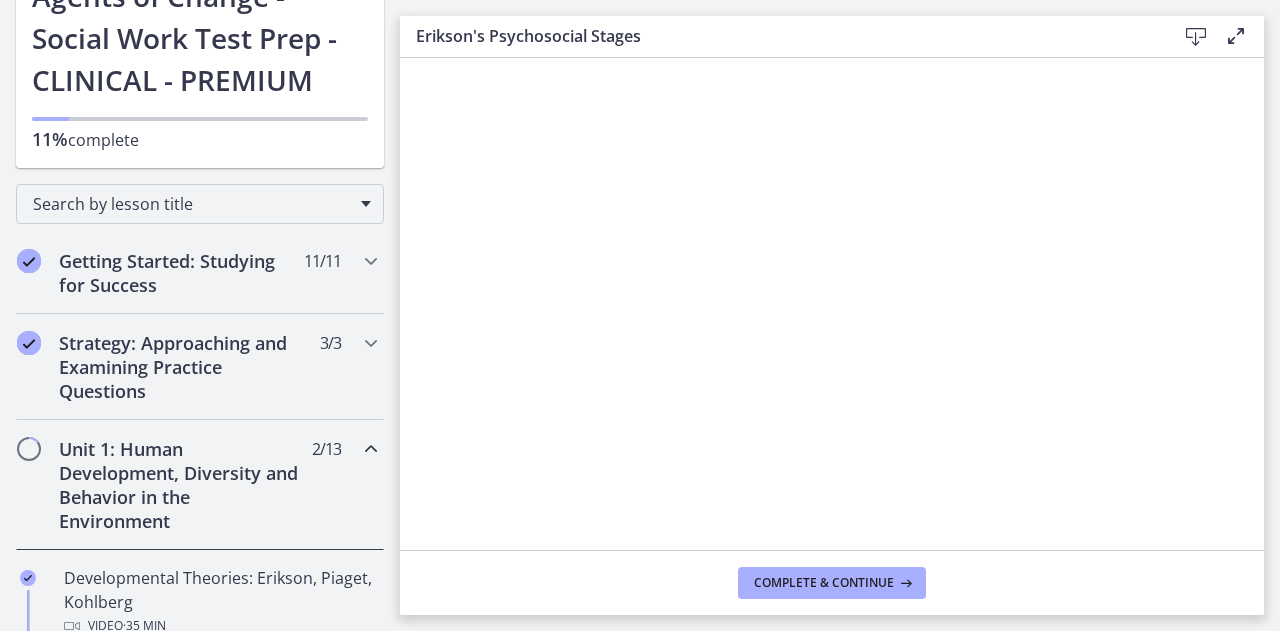 click at bounding box center (1196, 37) 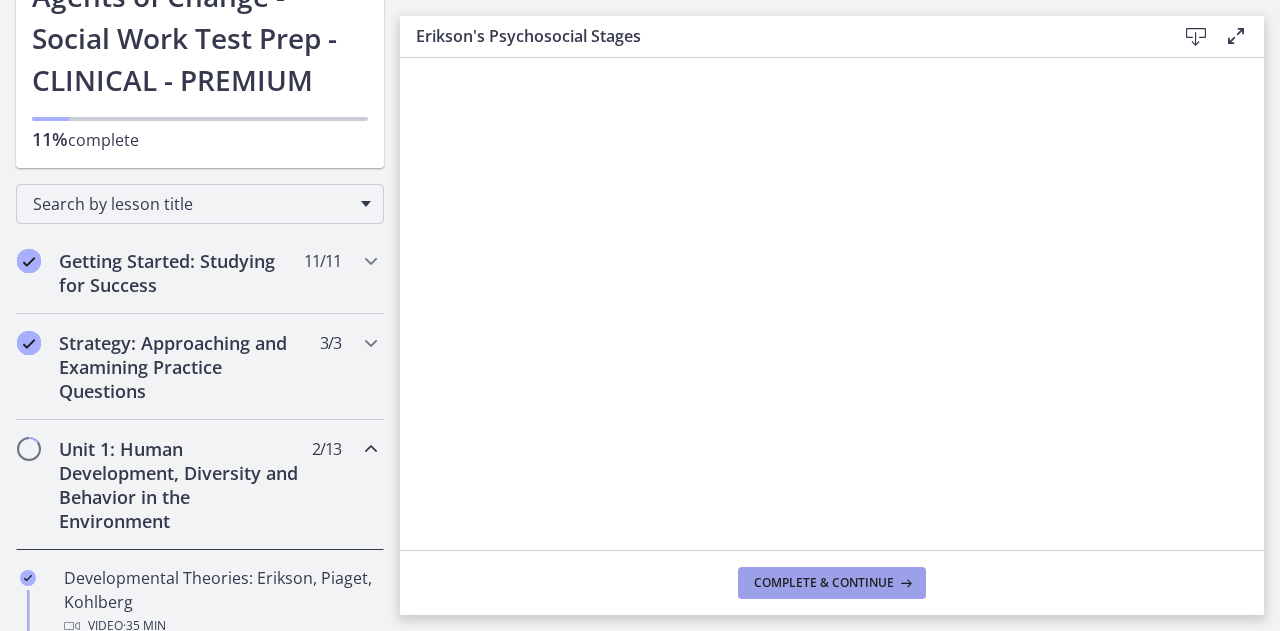 click on "Complete & continue" at bounding box center (832, 583) 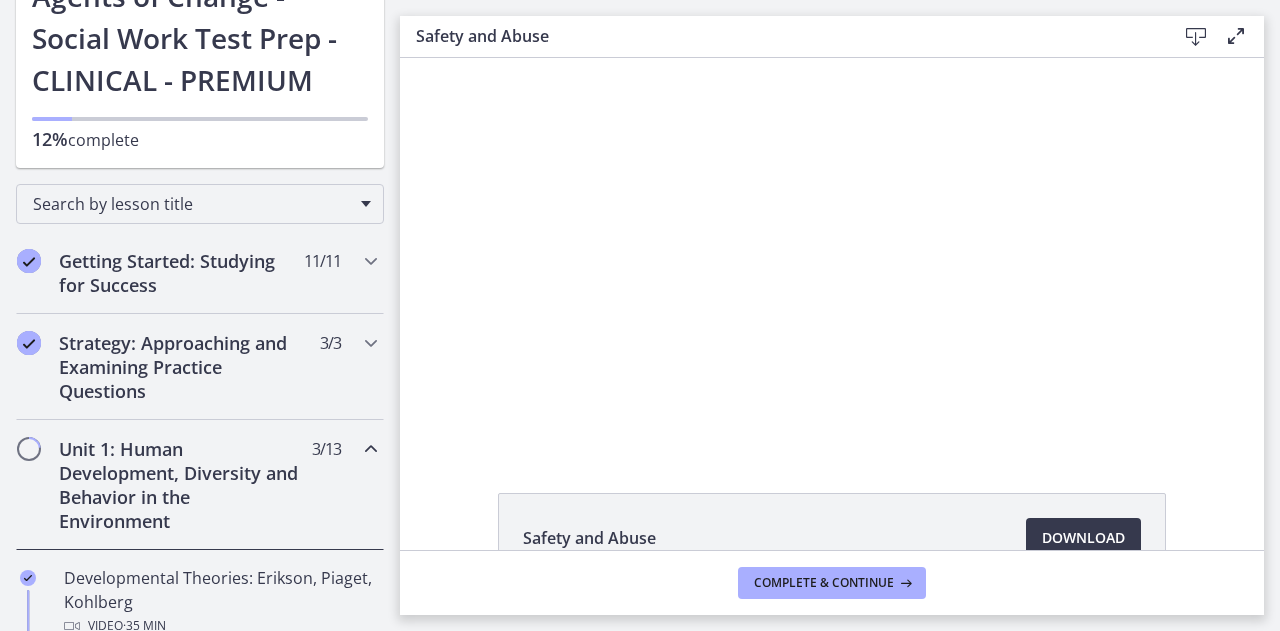 scroll, scrollTop: 0, scrollLeft: 0, axis: both 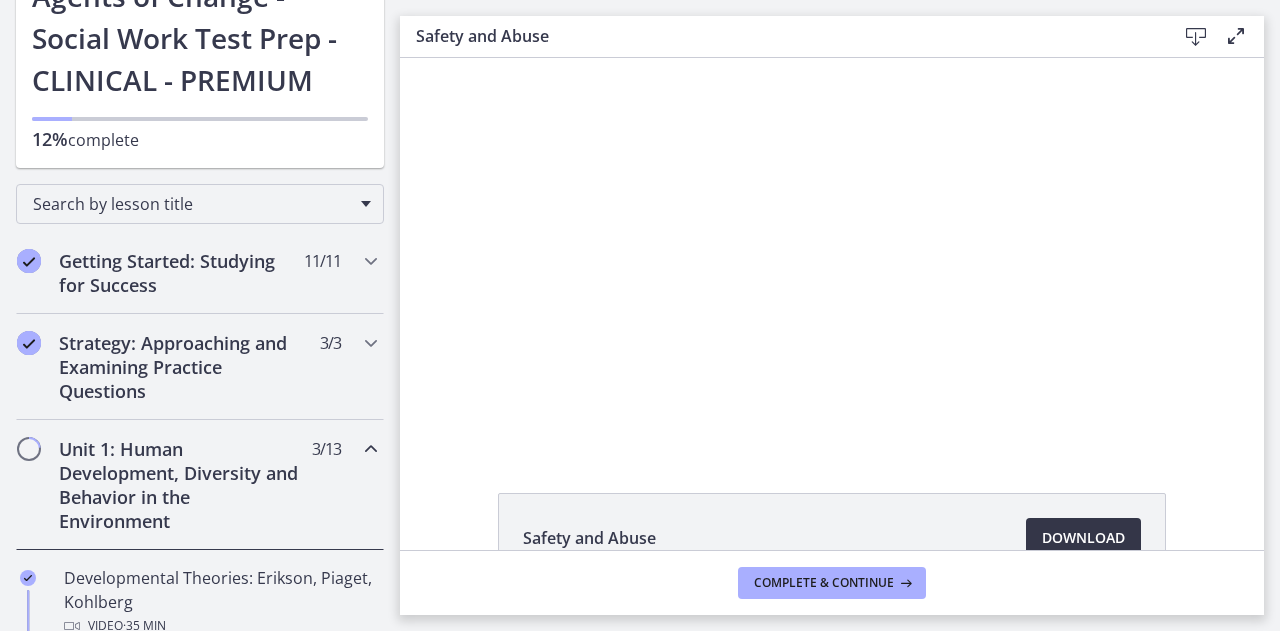 click on "Download
Opens in a new window" at bounding box center (1083, 538) 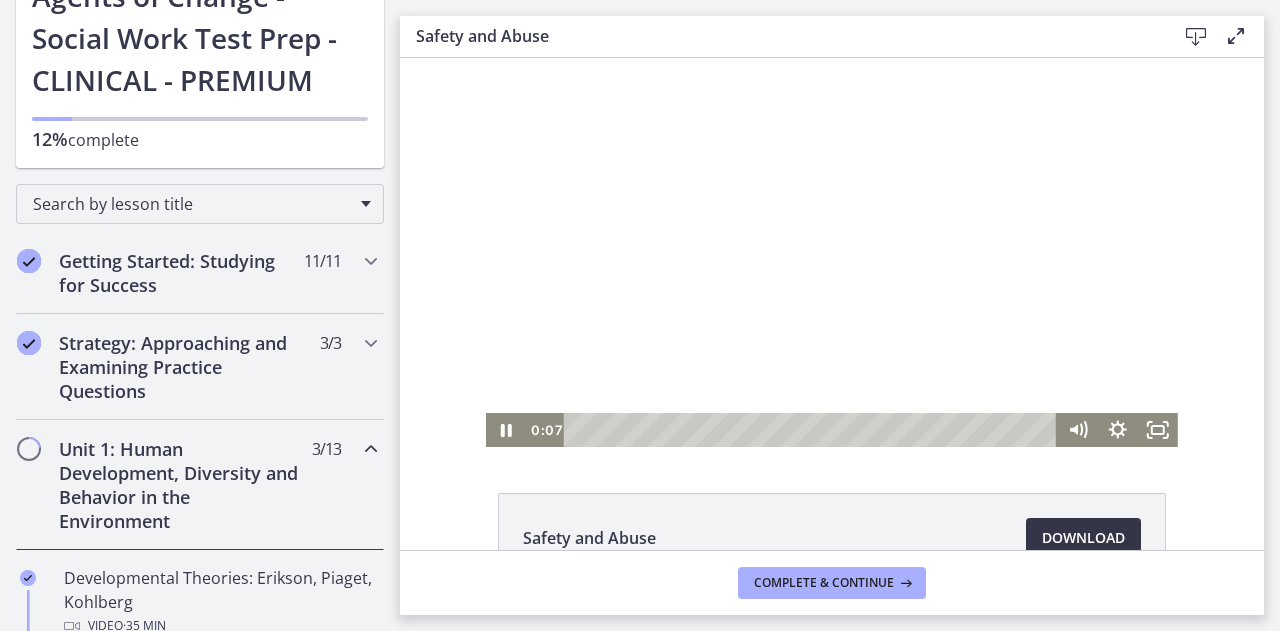 scroll, scrollTop: 128, scrollLeft: 0, axis: vertical 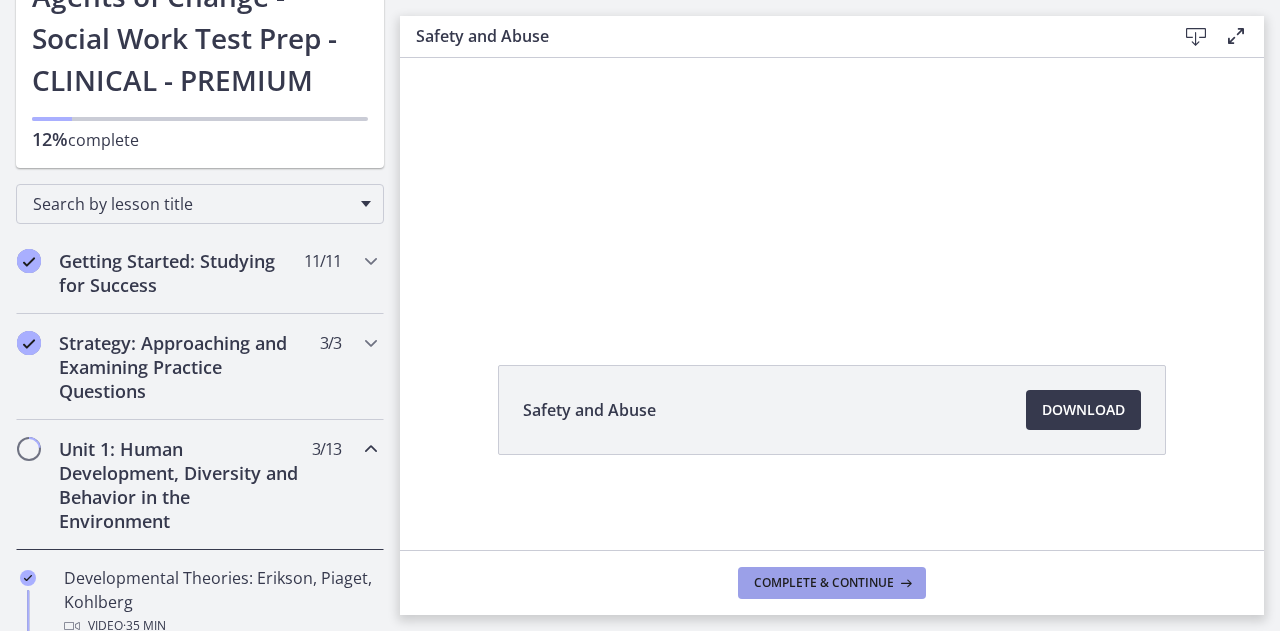 click on "Complete & continue" at bounding box center [824, 583] 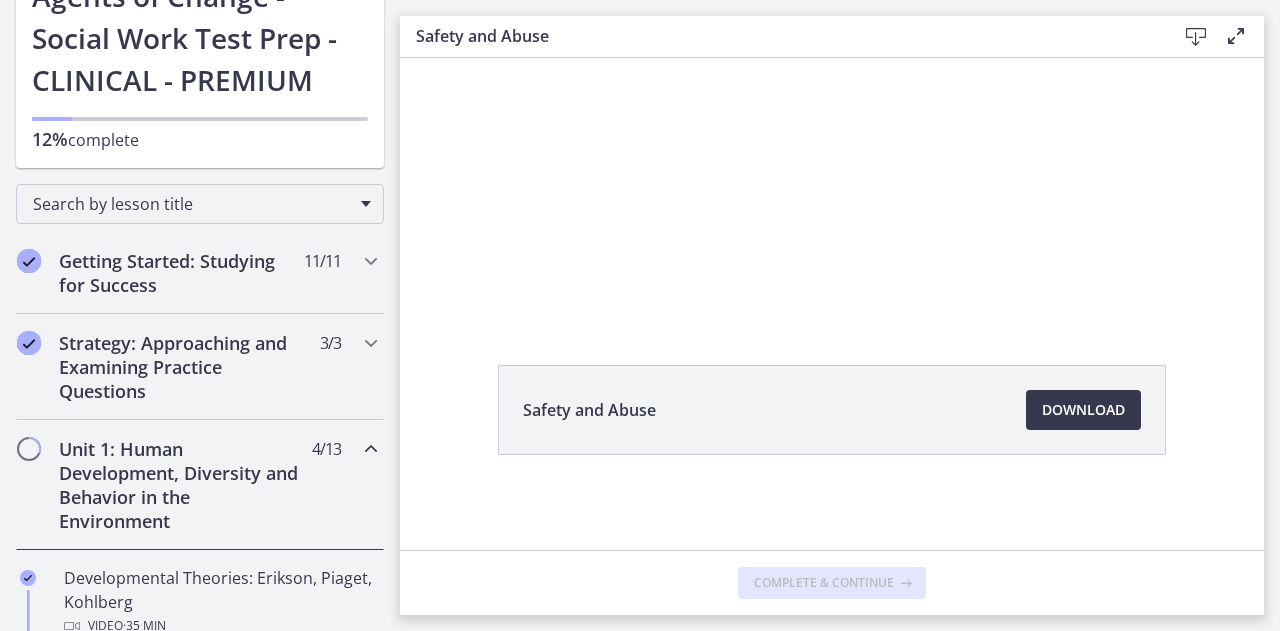 scroll, scrollTop: 0, scrollLeft: 0, axis: both 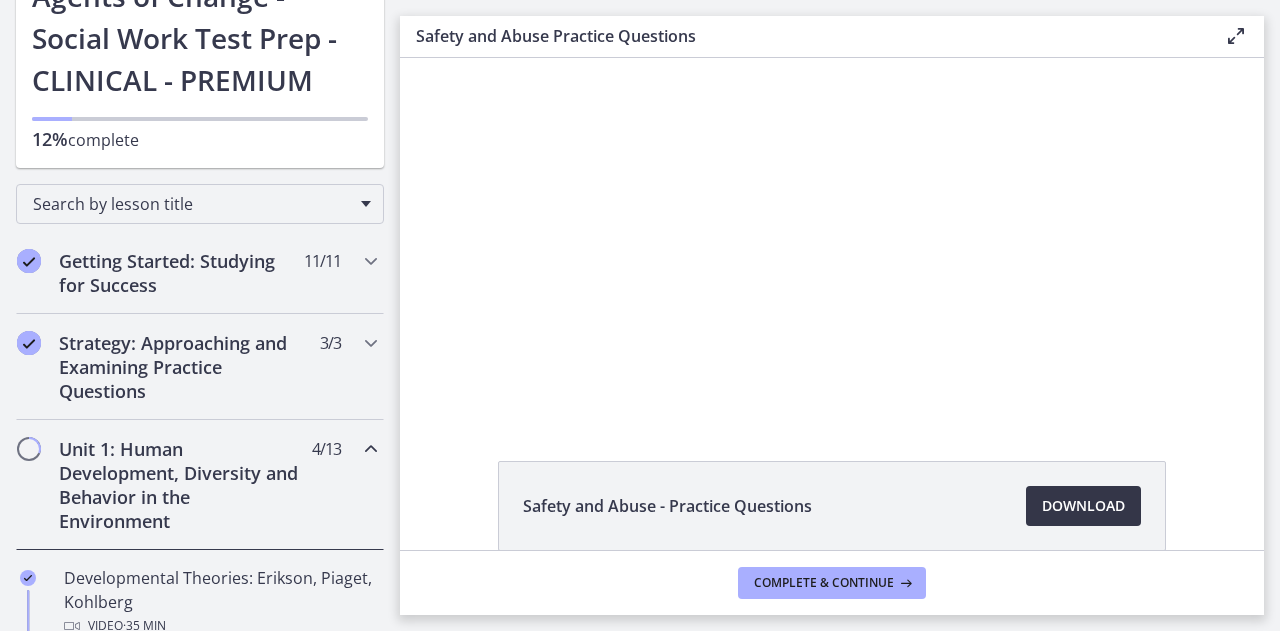 click on "Download
Opens in a new window" at bounding box center (1083, 506) 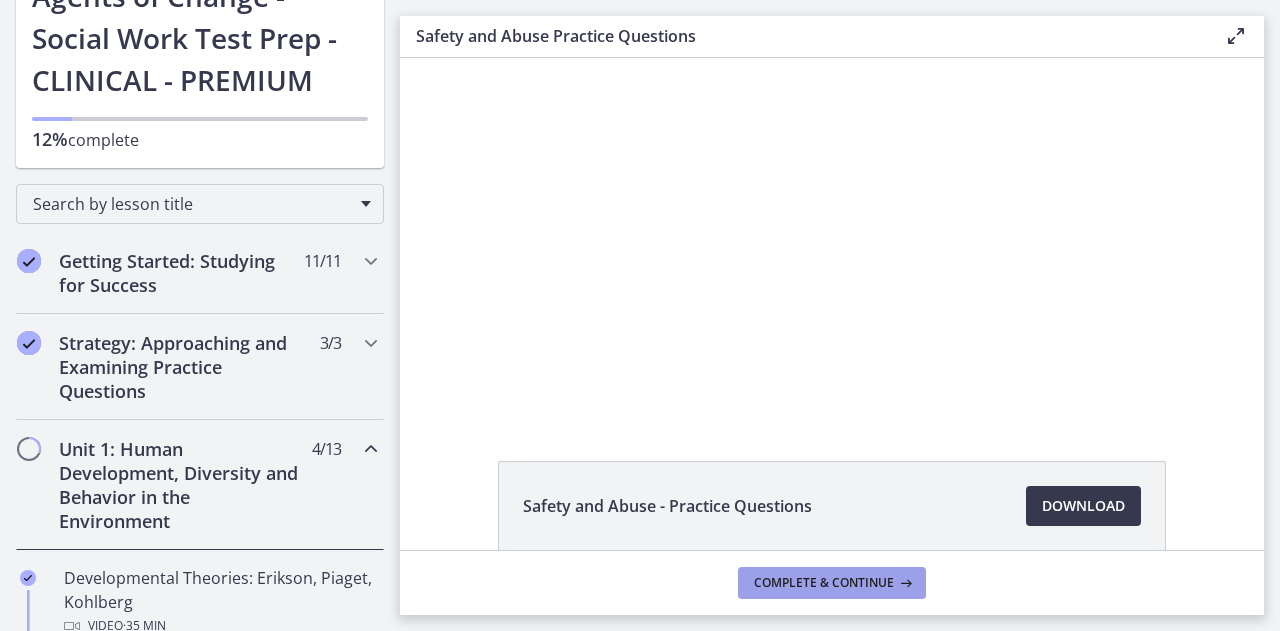 click on "Complete & continue" at bounding box center [824, 583] 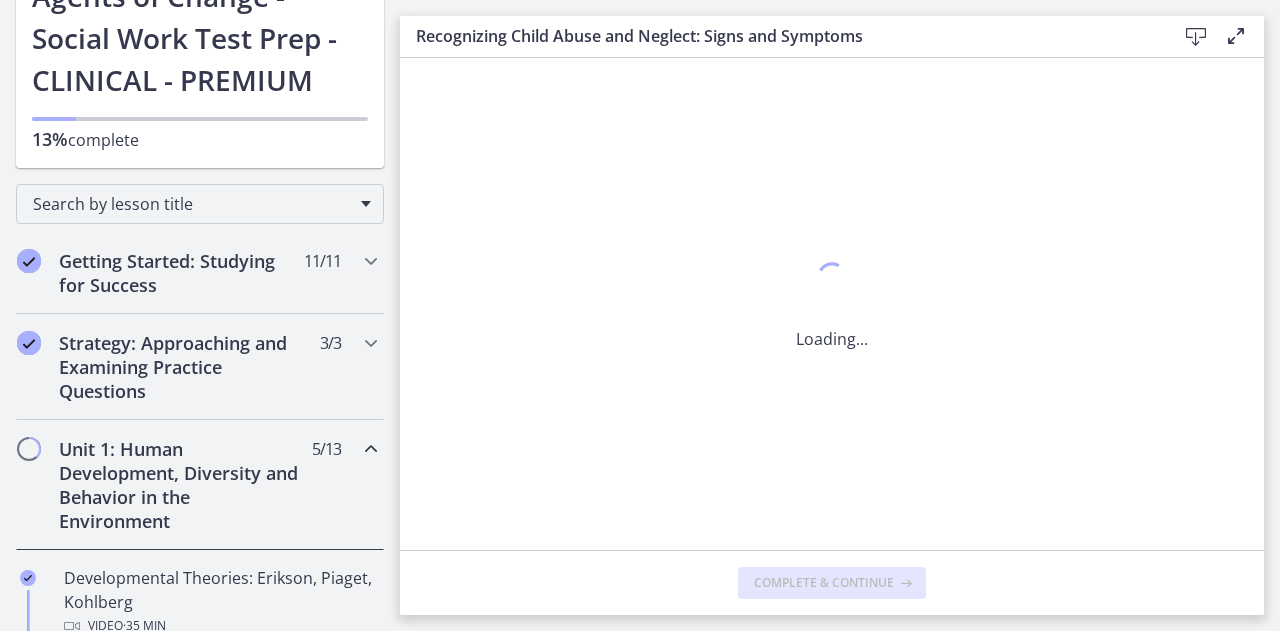 scroll, scrollTop: 0, scrollLeft: 0, axis: both 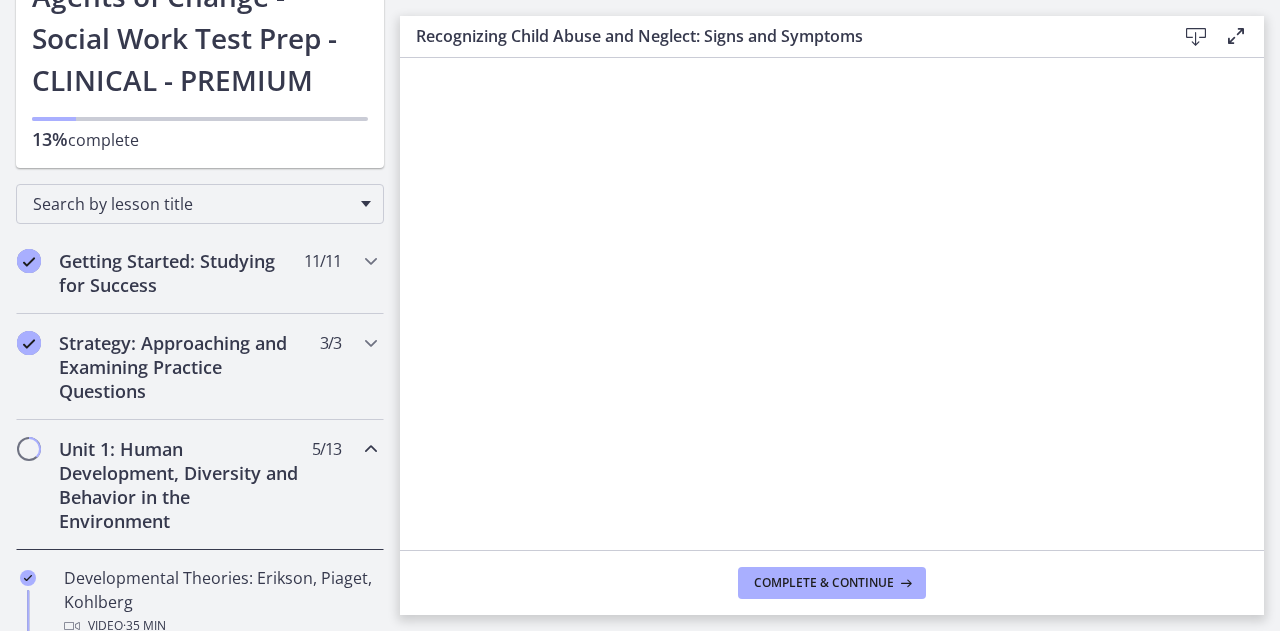 click at bounding box center (1196, 37) 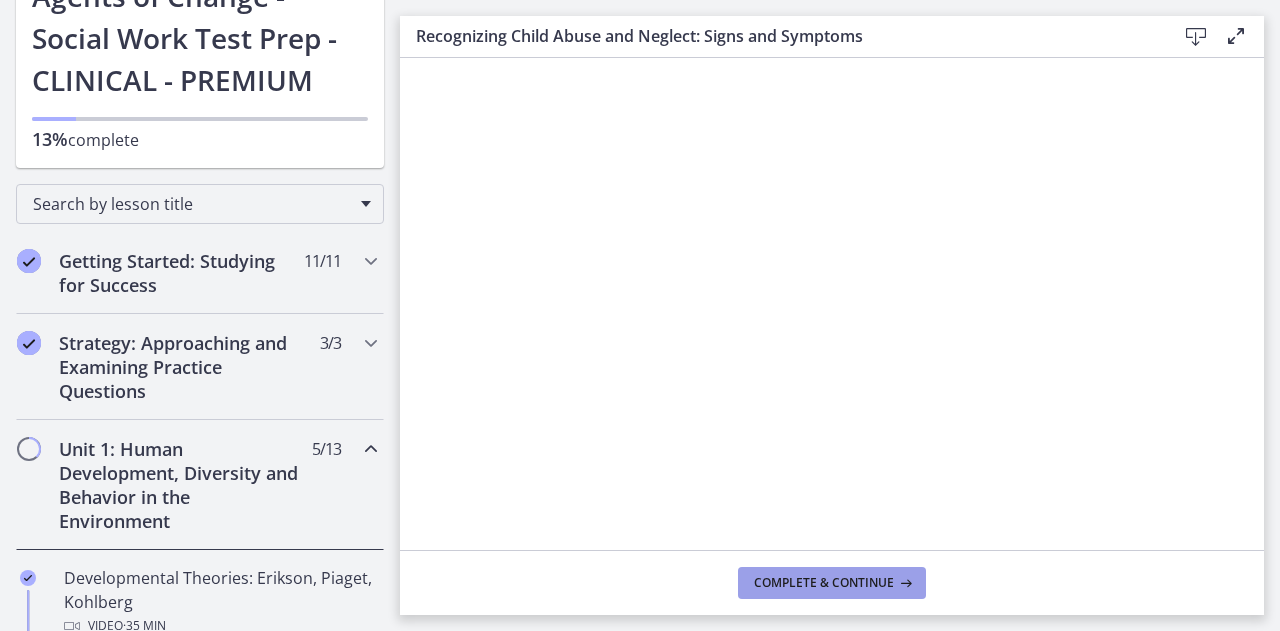 click on "Complete & continue" at bounding box center [824, 583] 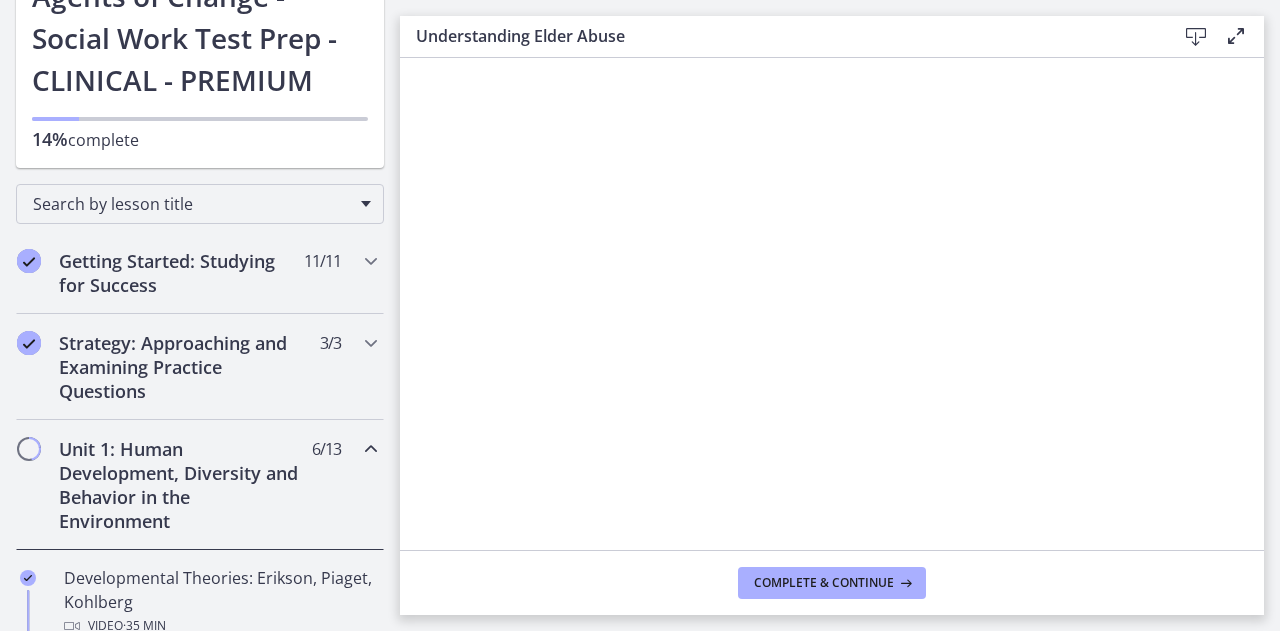 click at bounding box center [1196, 37] 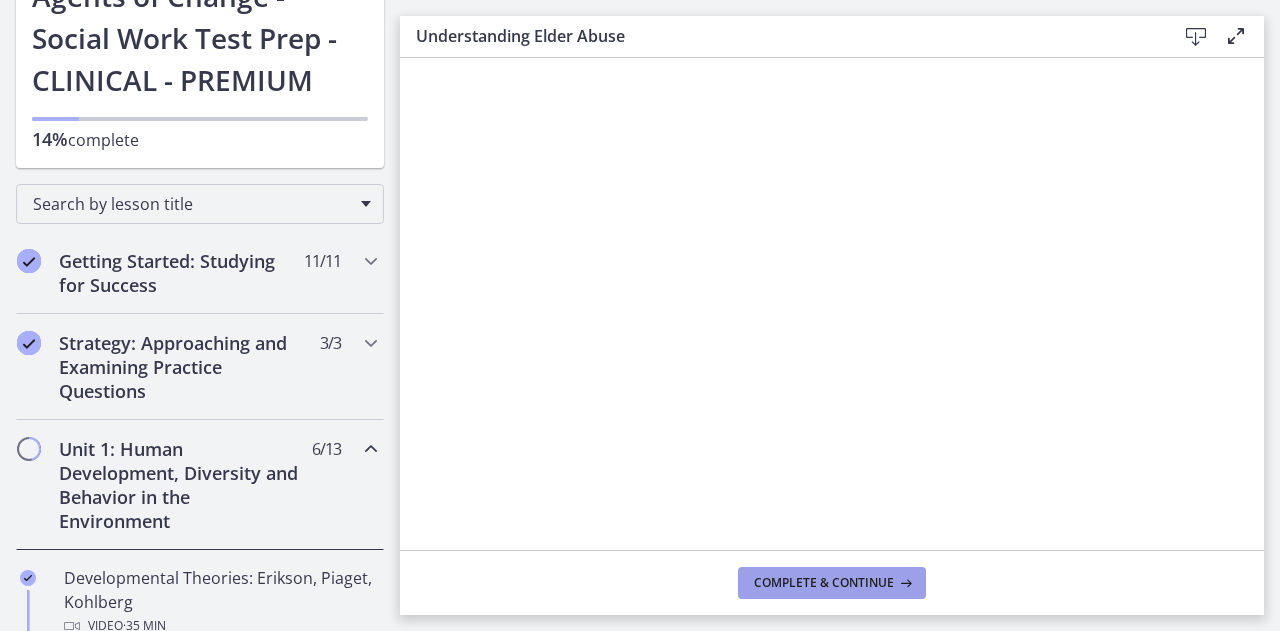 click on "Complete & continue" at bounding box center (824, 583) 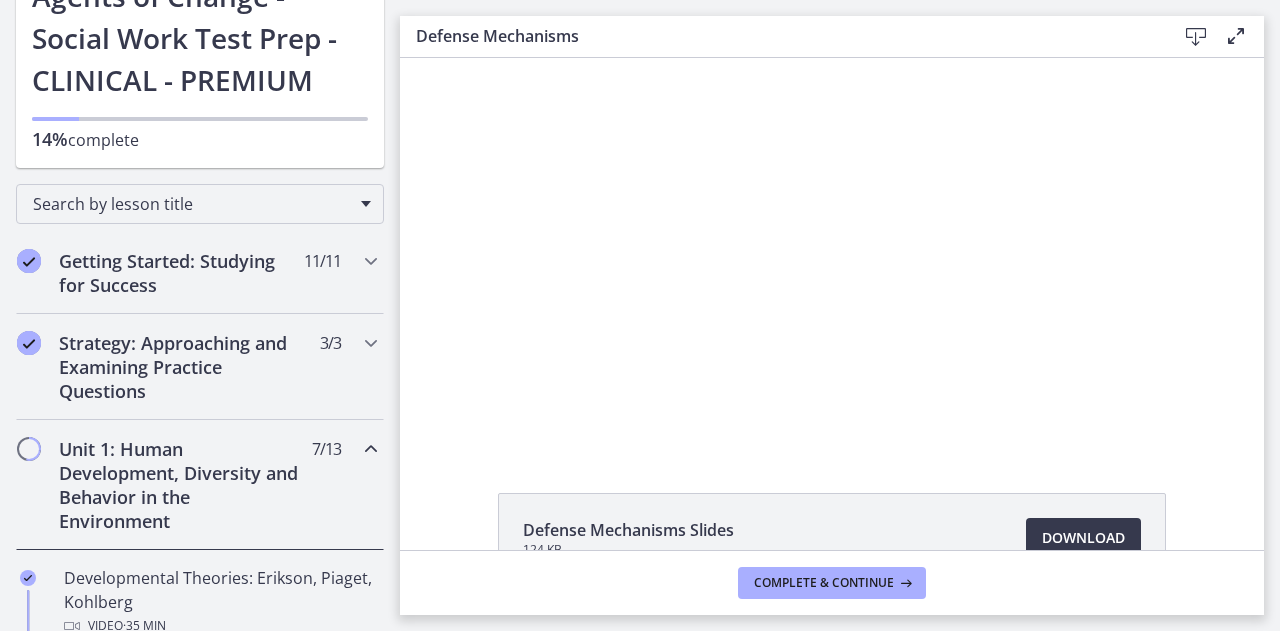 scroll, scrollTop: 0, scrollLeft: 0, axis: both 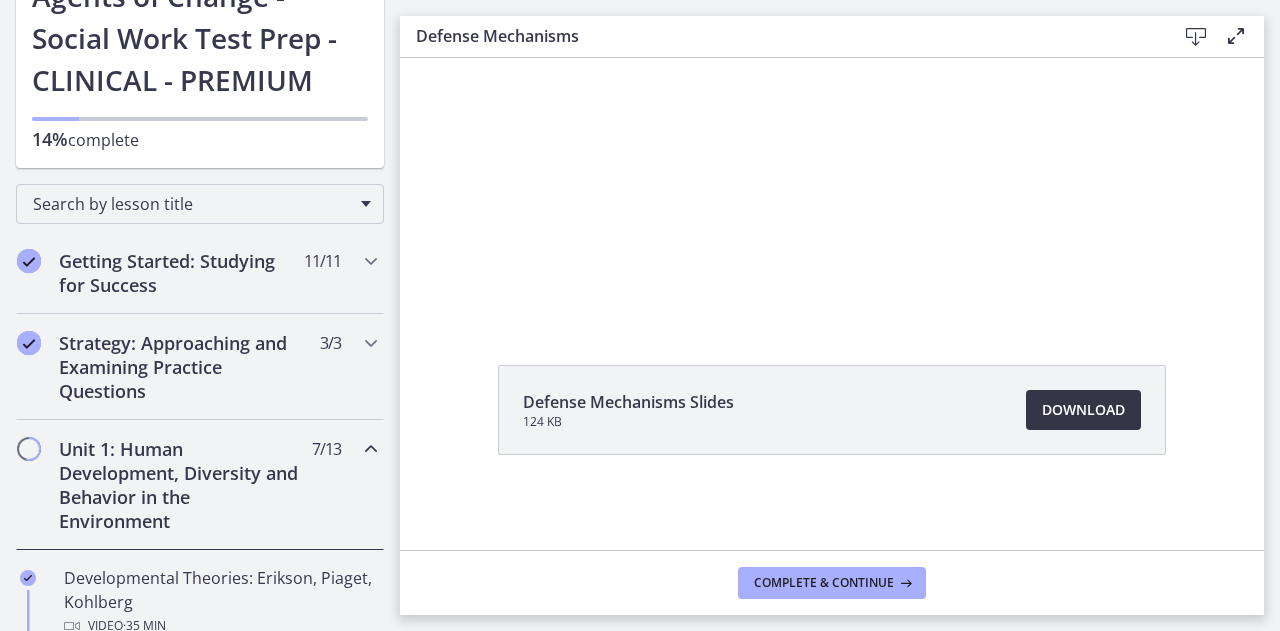 click on "Download
Opens in a new window" at bounding box center [1083, 410] 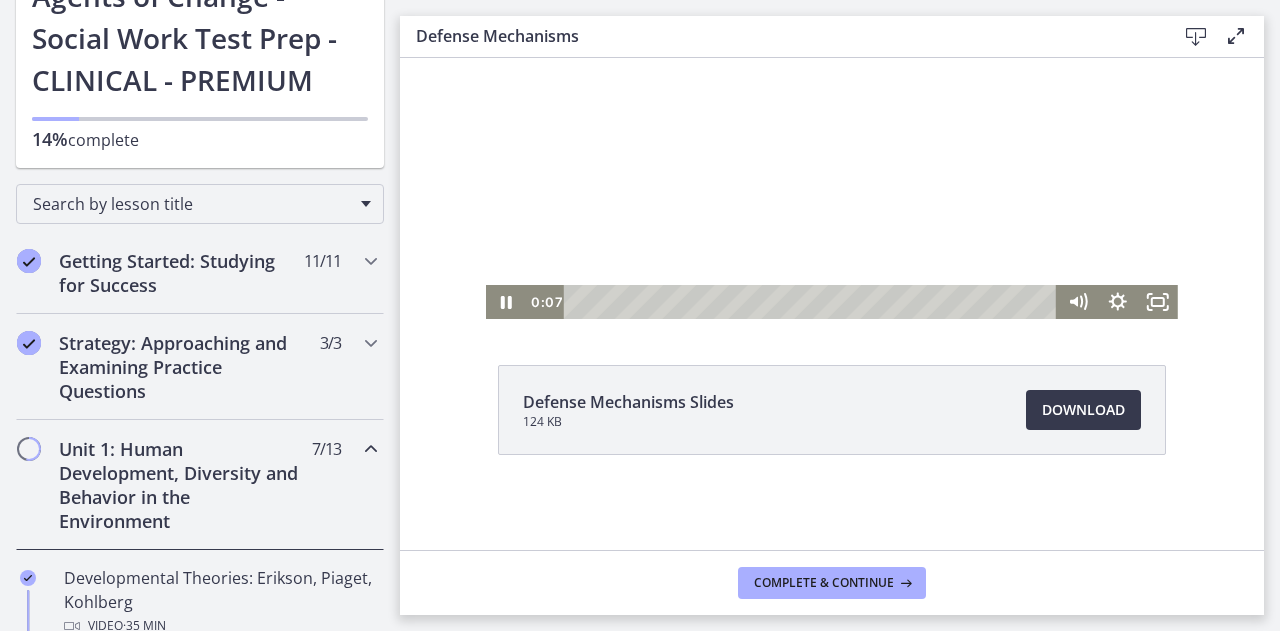 click at bounding box center [832, 124] 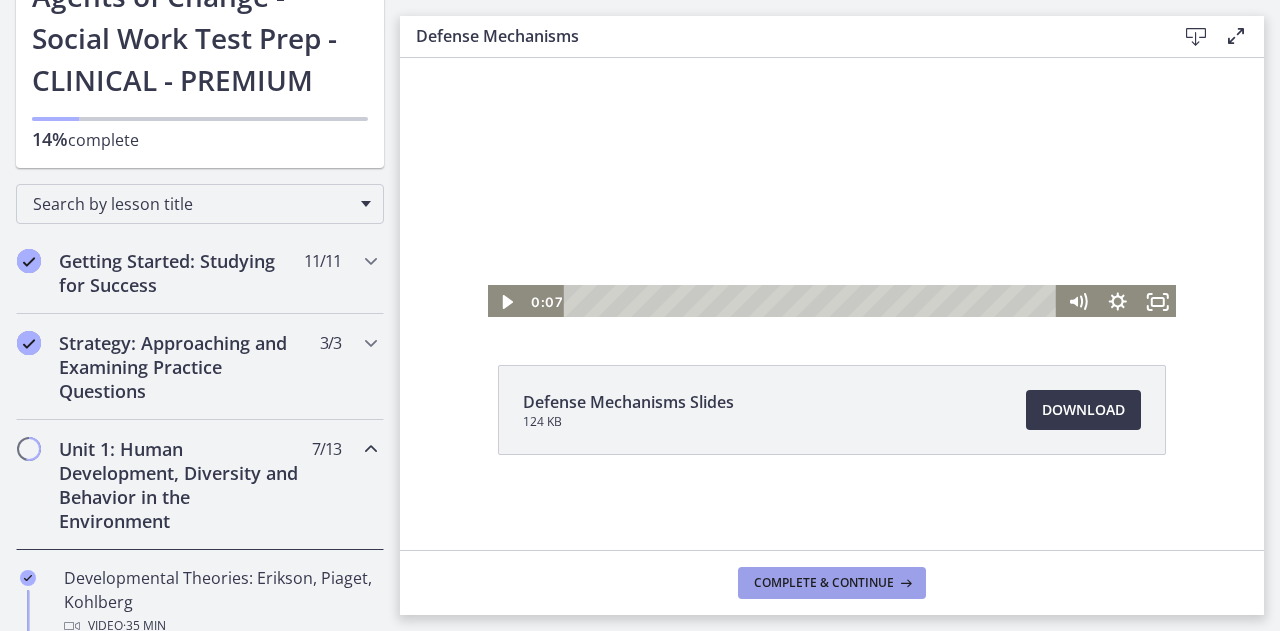 click on "Complete & continue" at bounding box center [824, 583] 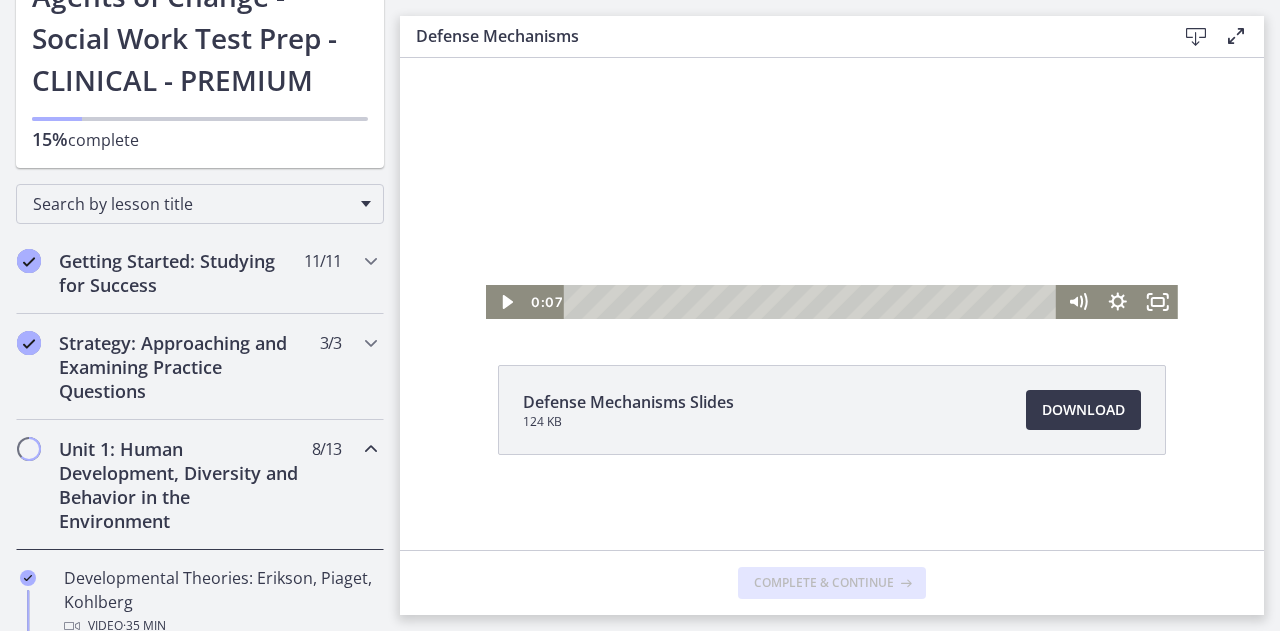 scroll, scrollTop: 0, scrollLeft: 0, axis: both 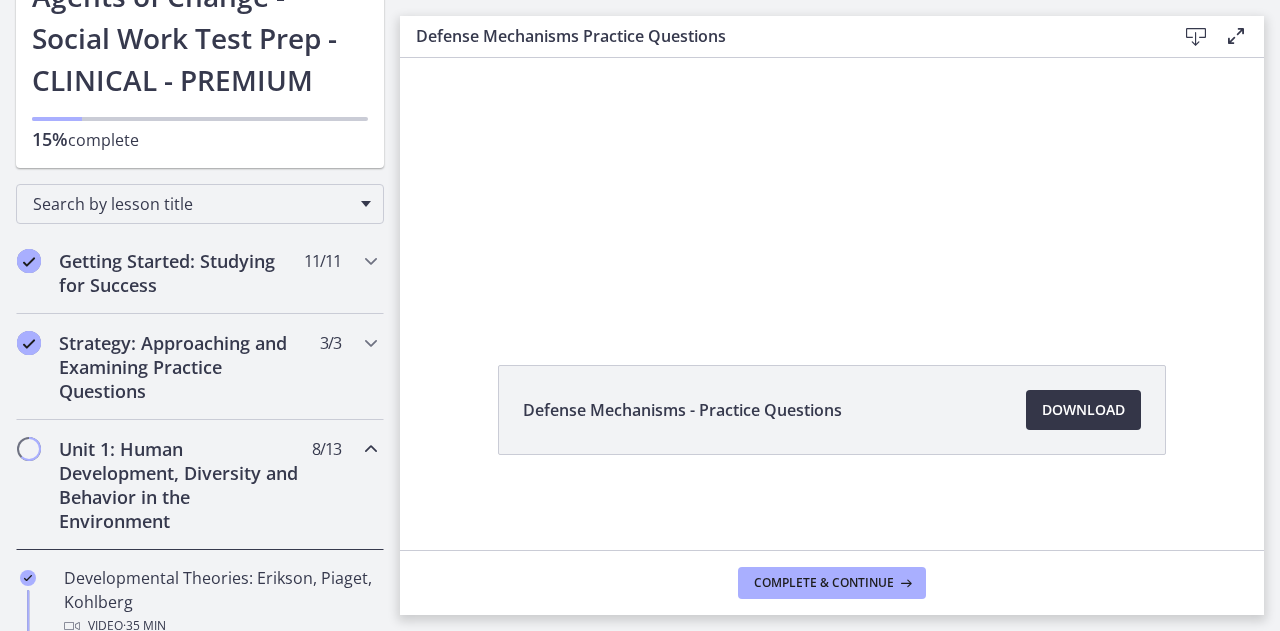 click on "Download
Opens in a new window" at bounding box center [1083, 410] 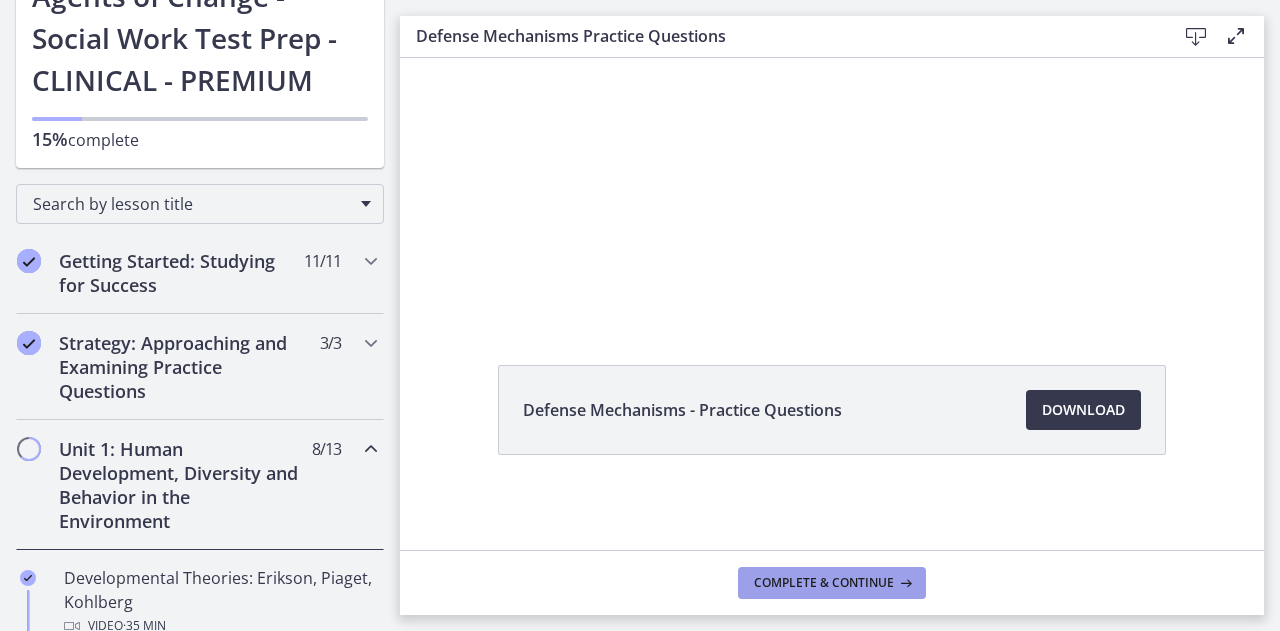 click on "Complete & continue" at bounding box center (824, 583) 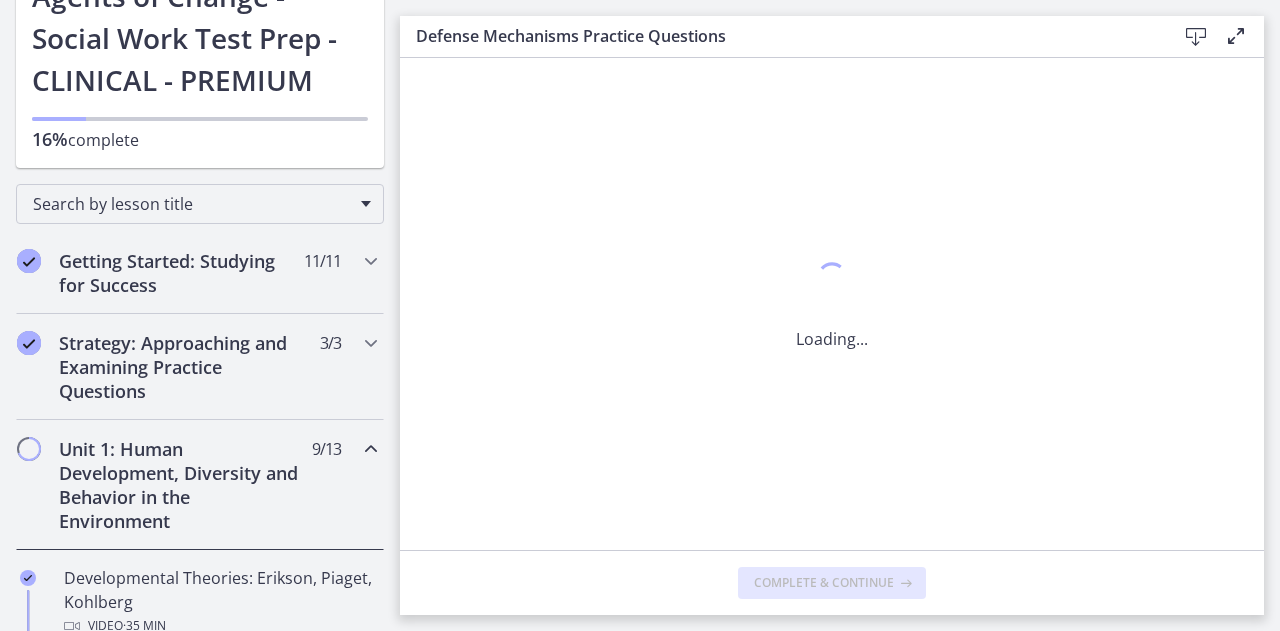scroll, scrollTop: 0, scrollLeft: 0, axis: both 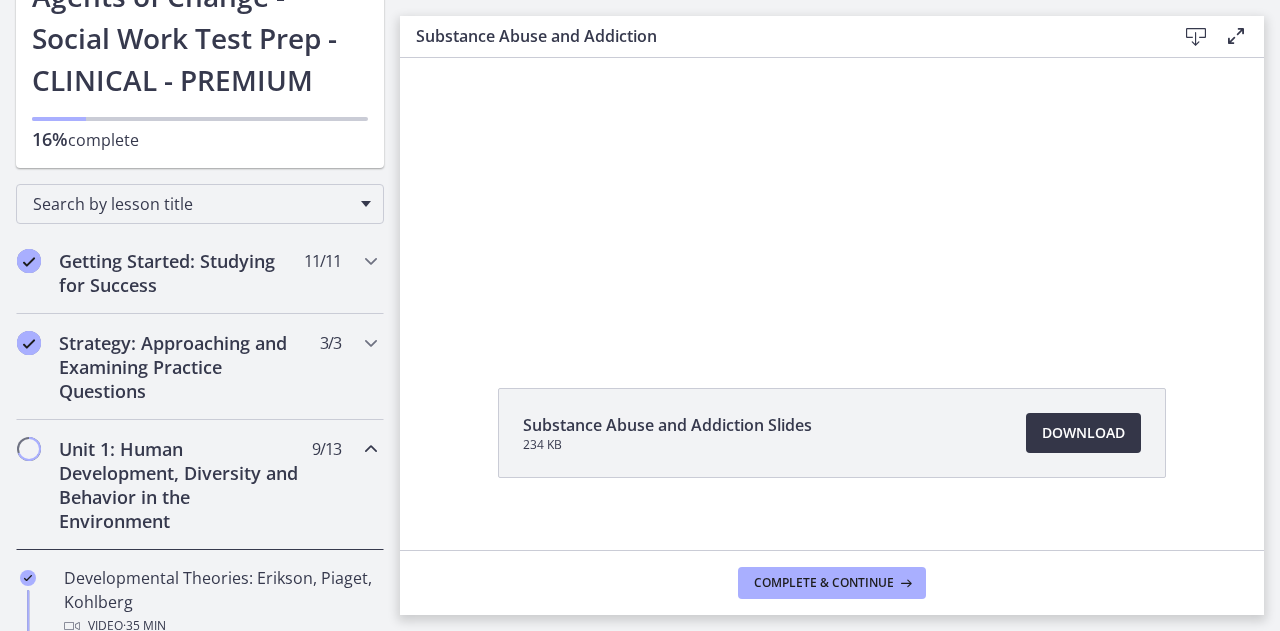 click on "Download
Opens in a new window" at bounding box center (1083, 433) 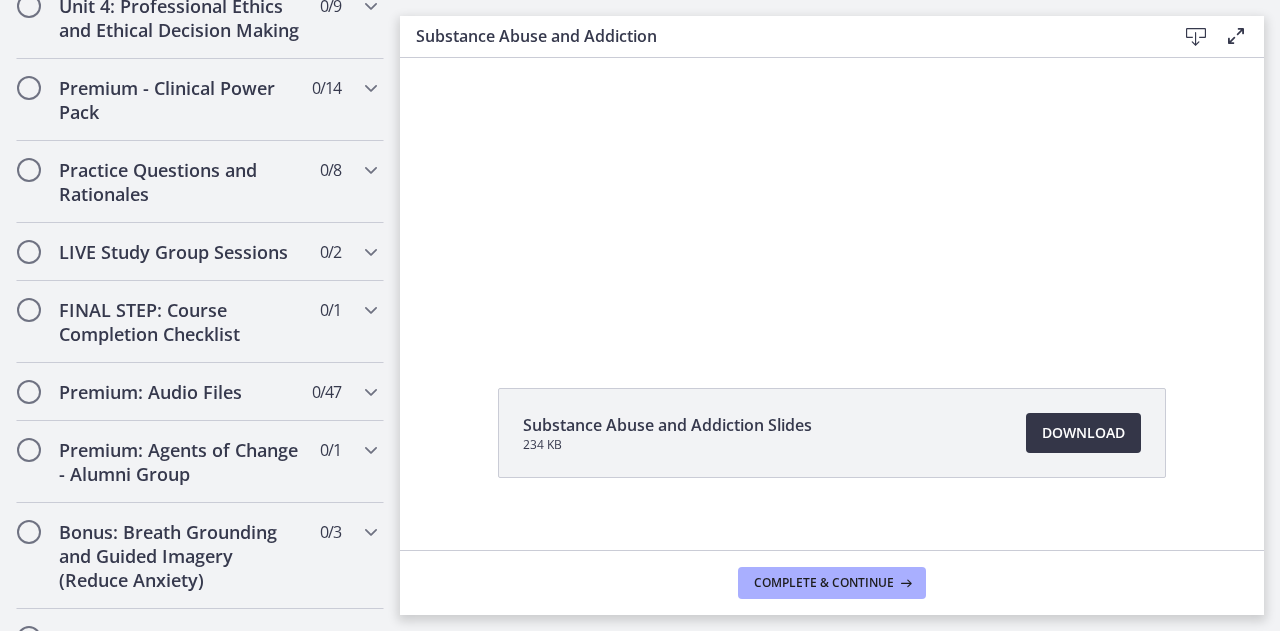 scroll, scrollTop: 1873, scrollLeft: 0, axis: vertical 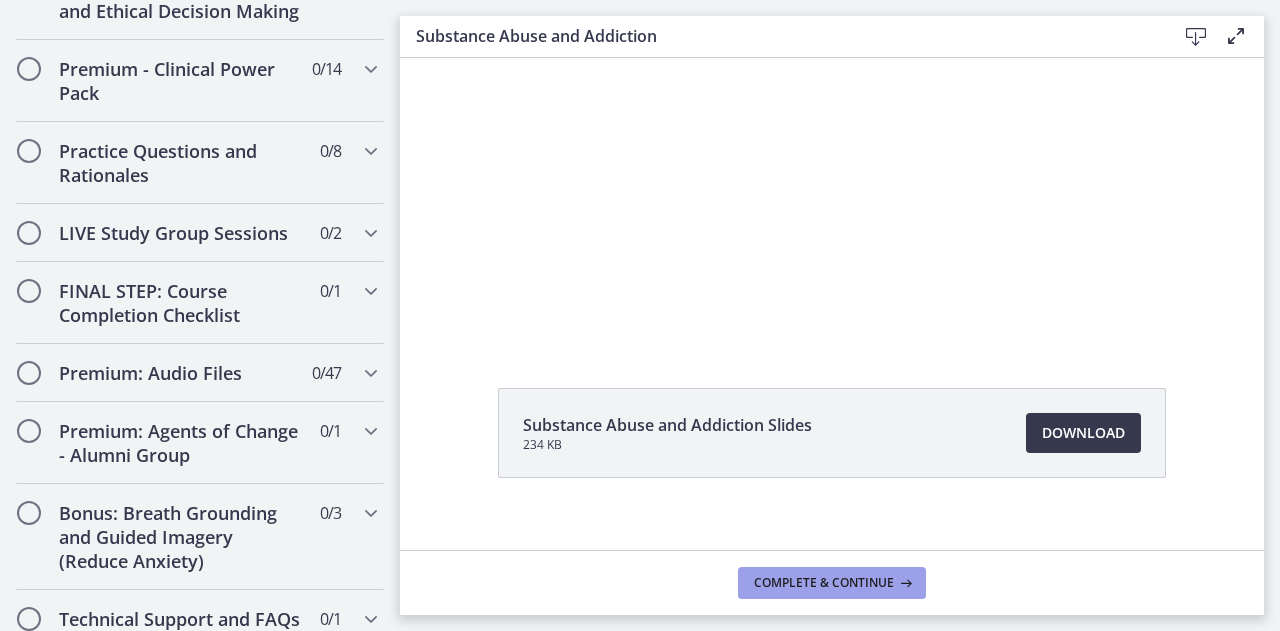 click on "Complete & continue" at bounding box center [824, 583] 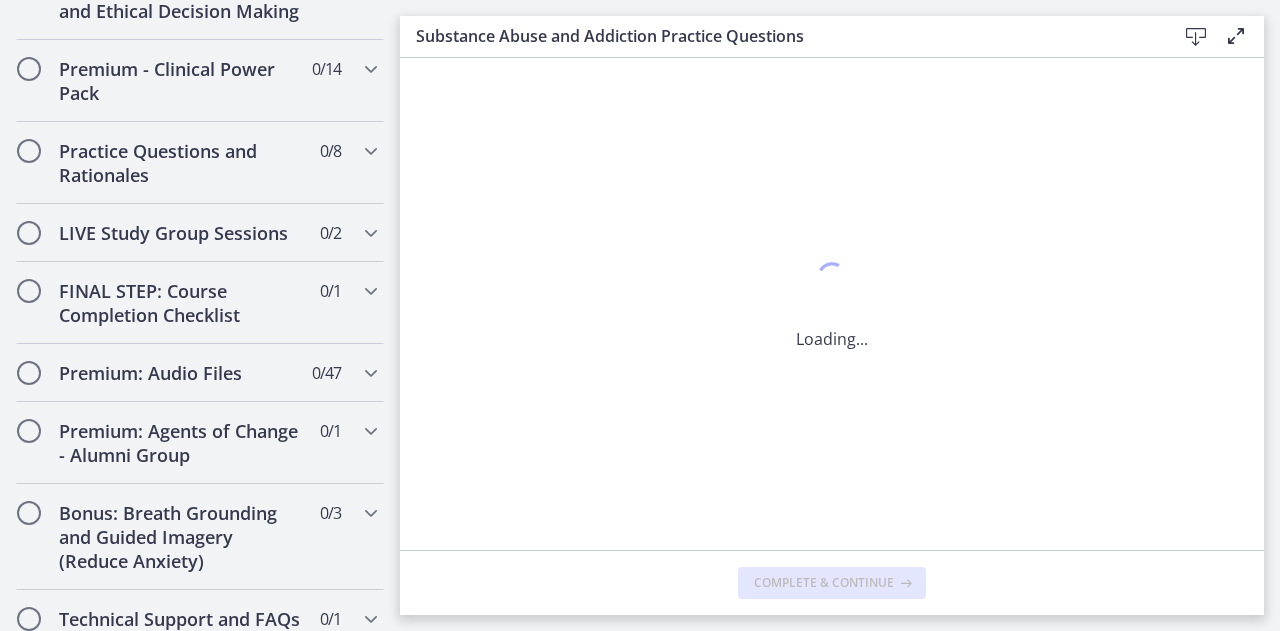 scroll, scrollTop: 0, scrollLeft: 0, axis: both 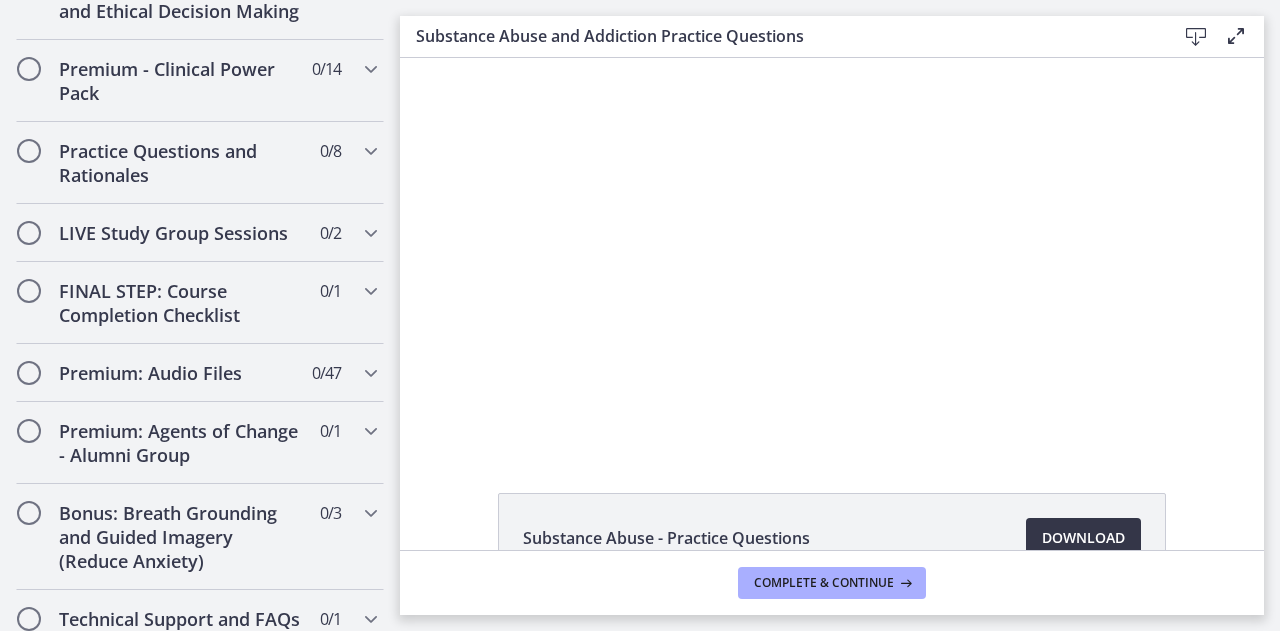 click on "Download
Opens in a new window" at bounding box center [1083, 538] 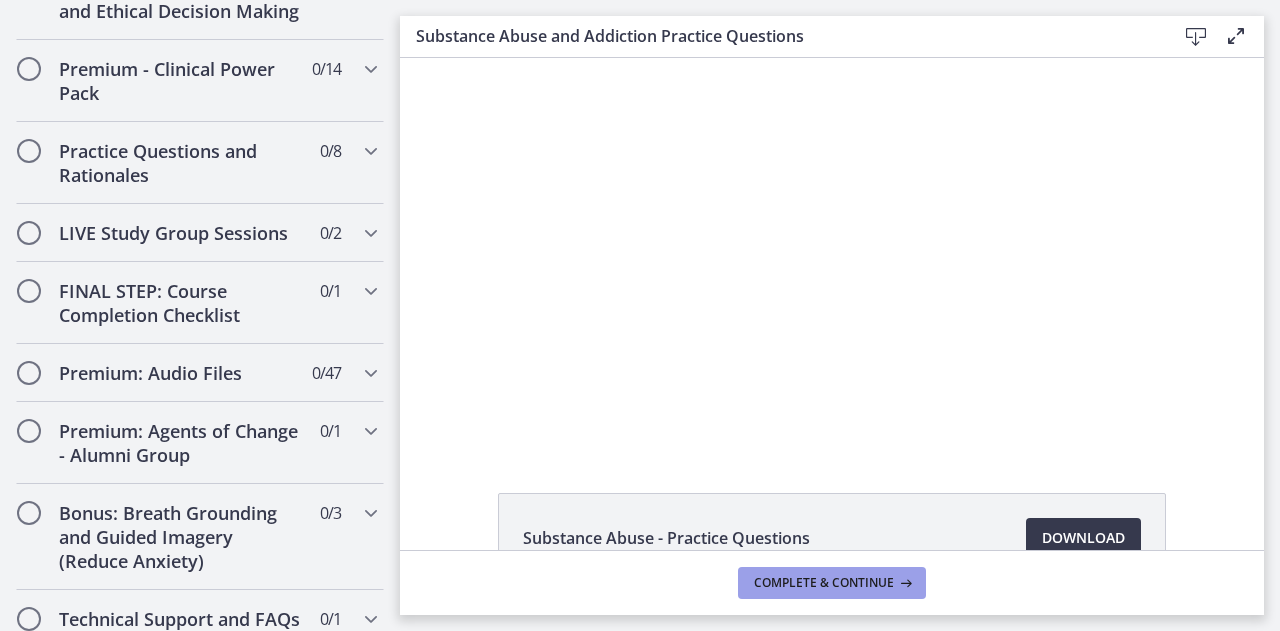 click on "Complete & continue" at bounding box center [824, 583] 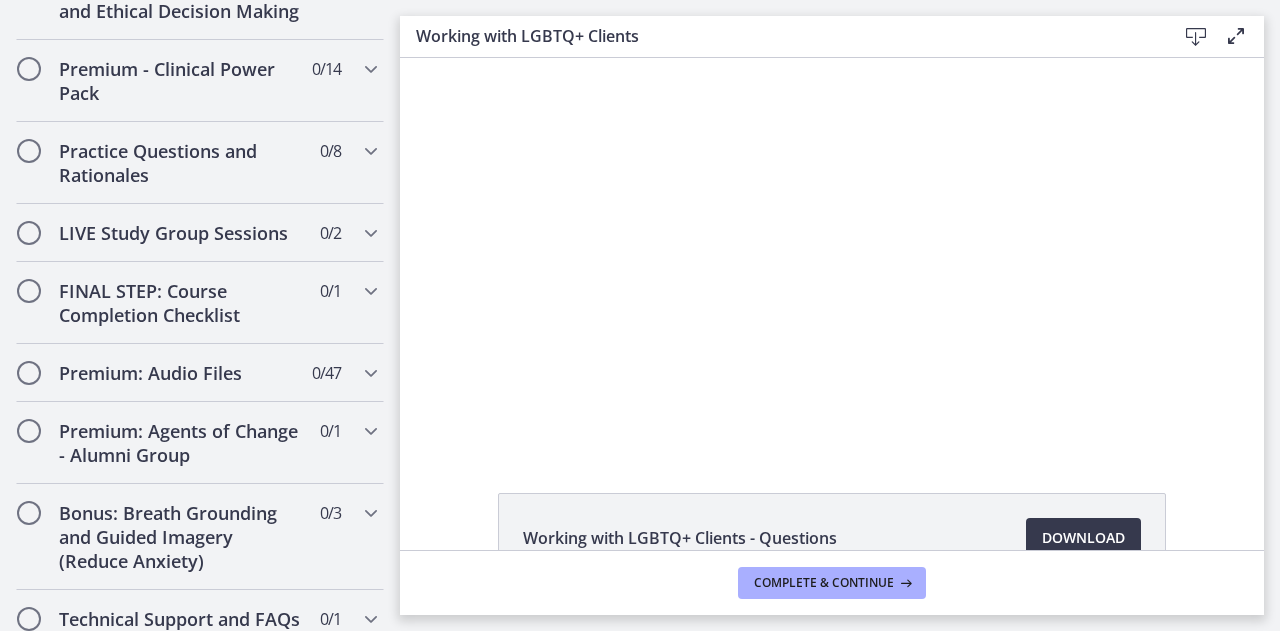 scroll, scrollTop: 0, scrollLeft: 0, axis: both 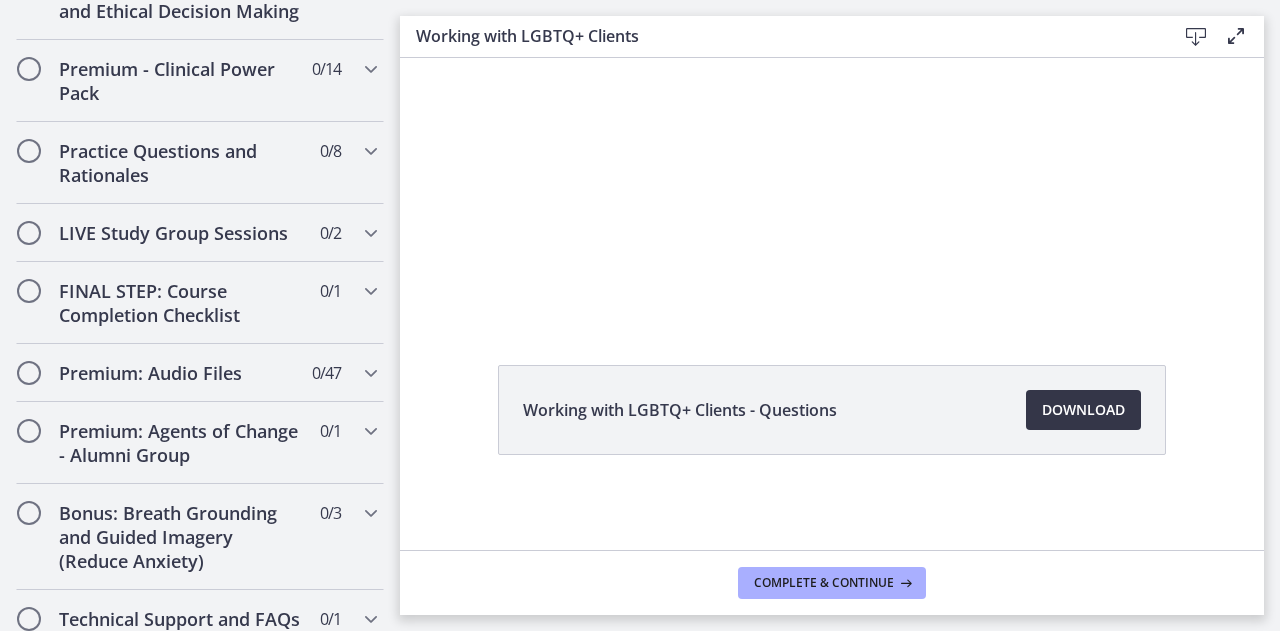 click on "Download
Opens in a new window" at bounding box center (1083, 410) 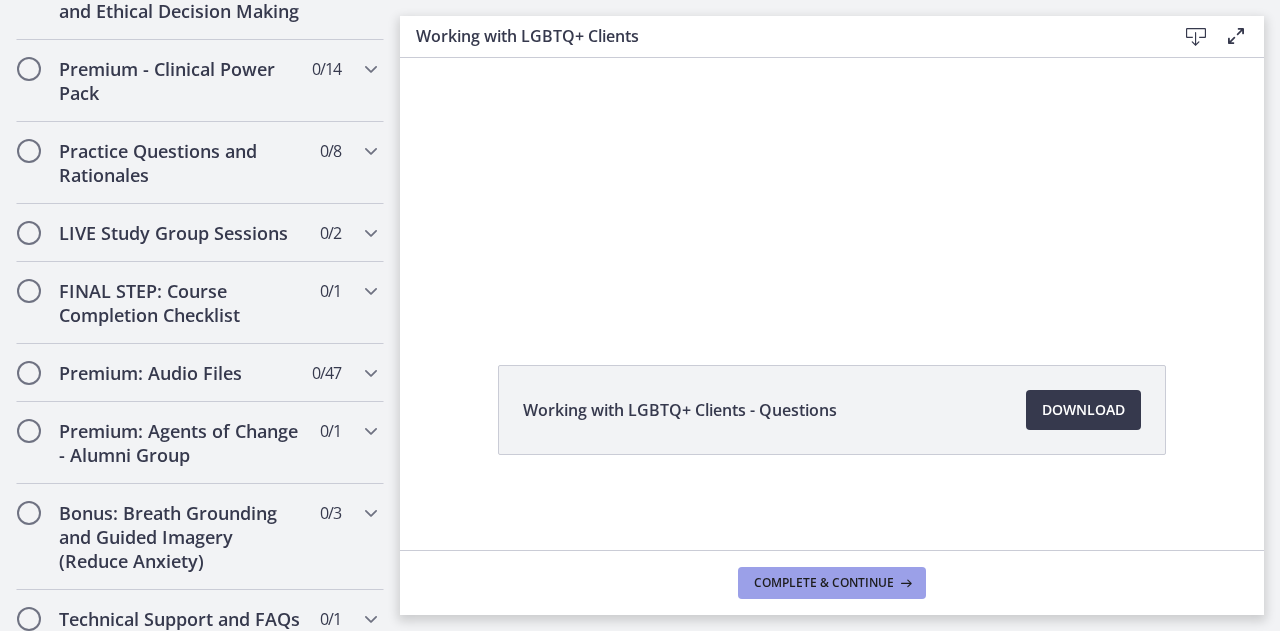 click on "Complete & continue" at bounding box center [824, 583] 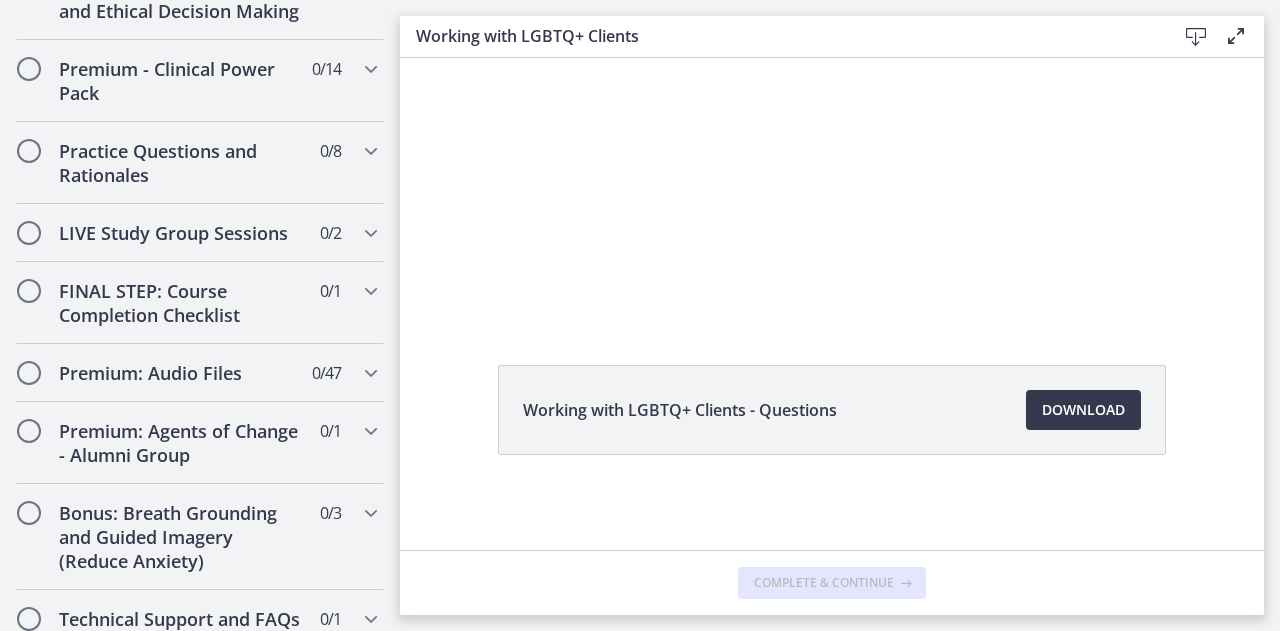 scroll, scrollTop: 0, scrollLeft: 0, axis: both 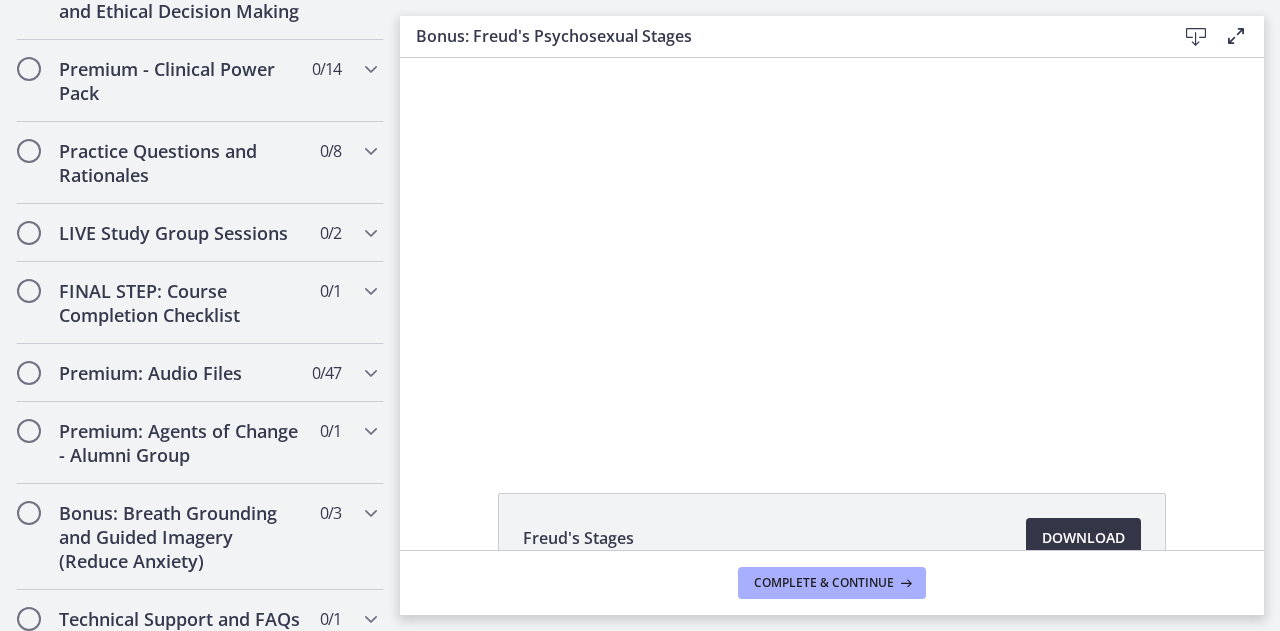 click on "Download
Opens in a new window" at bounding box center [1083, 538] 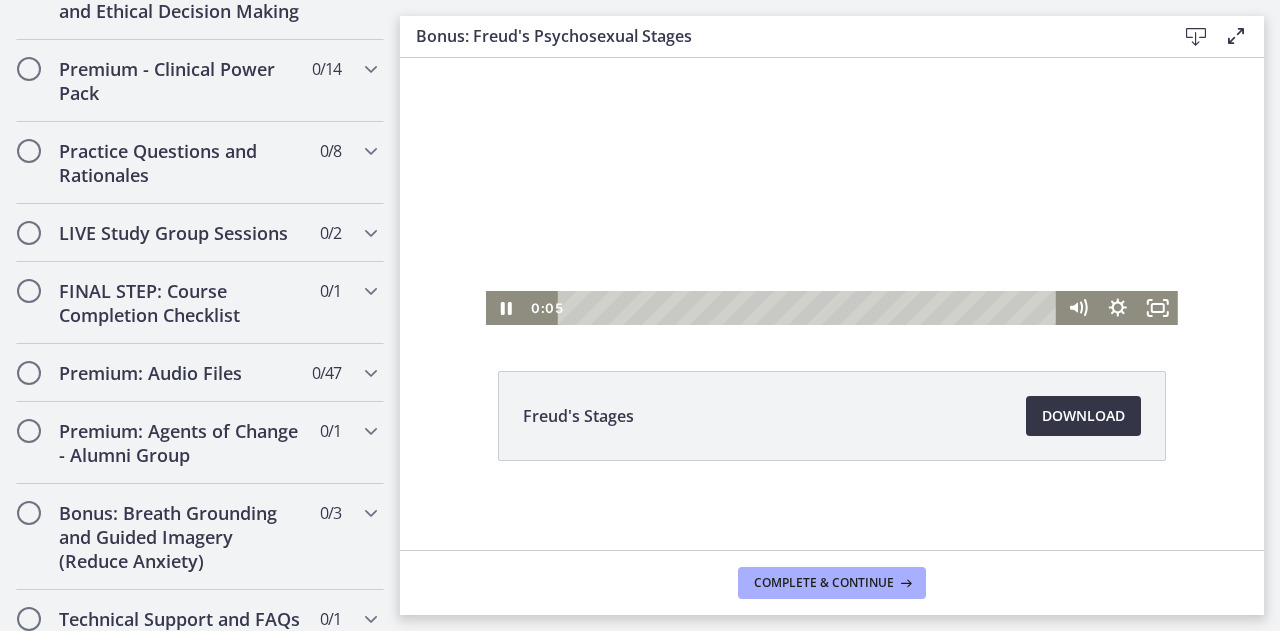 scroll, scrollTop: 124, scrollLeft: 0, axis: vertical 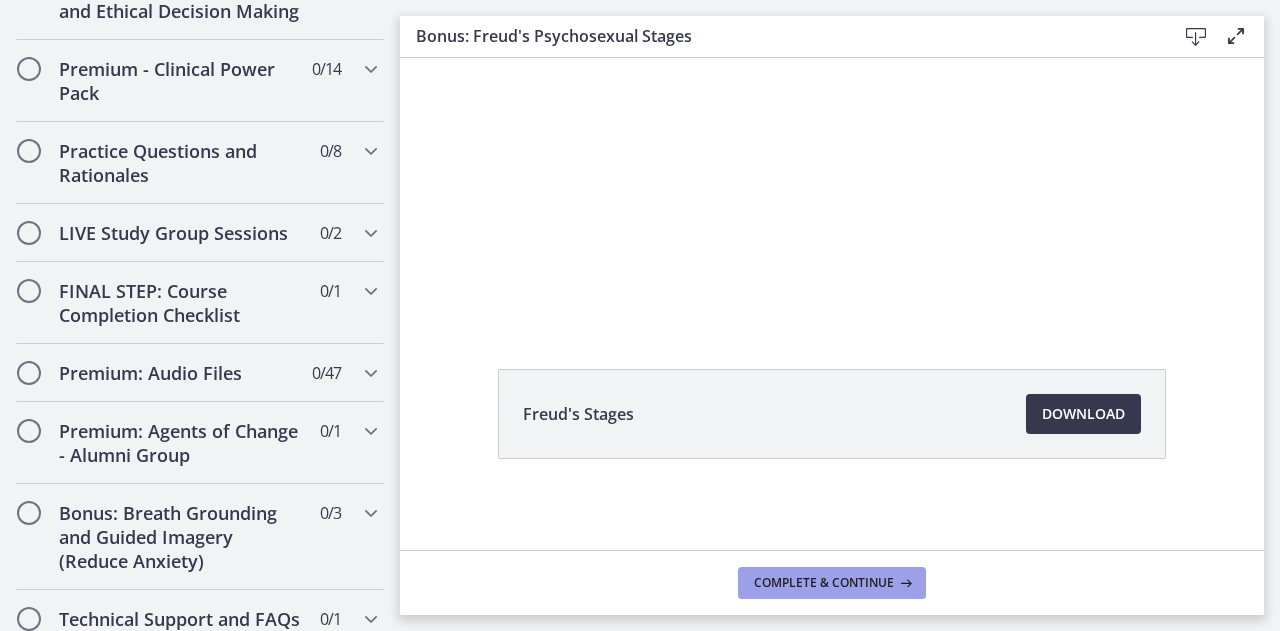 click on "Complete & continue" at bounding box center (824, 583) 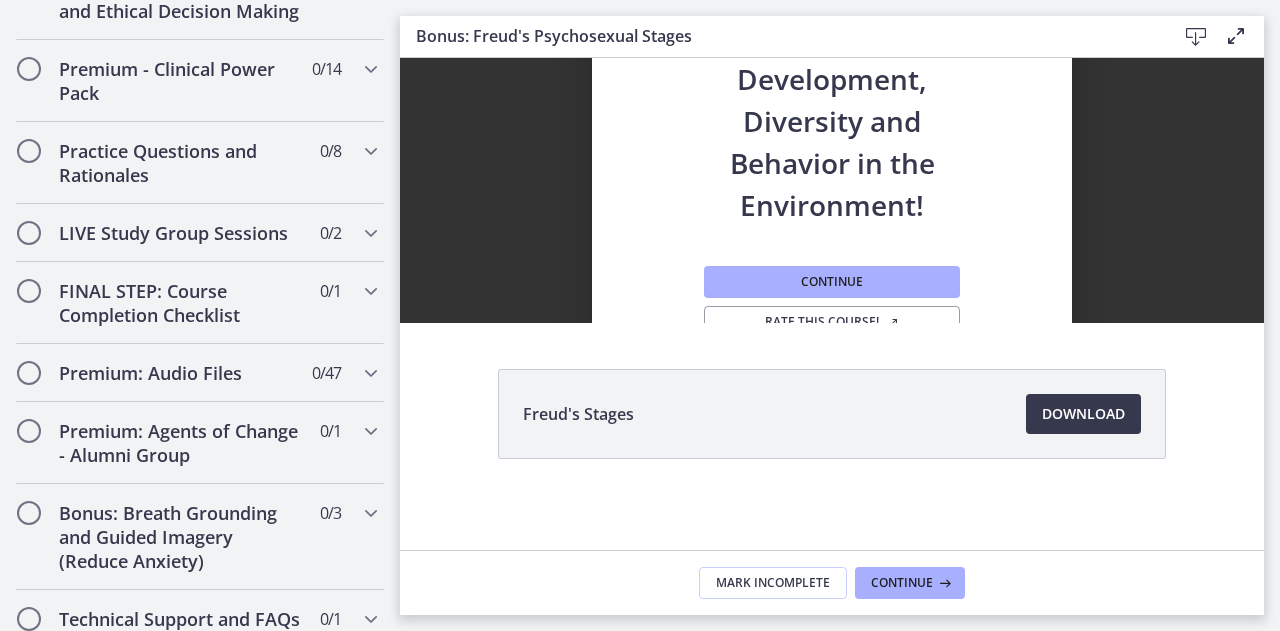 scroll, scrollTop: 0, scrollLeft: 0, axis: both 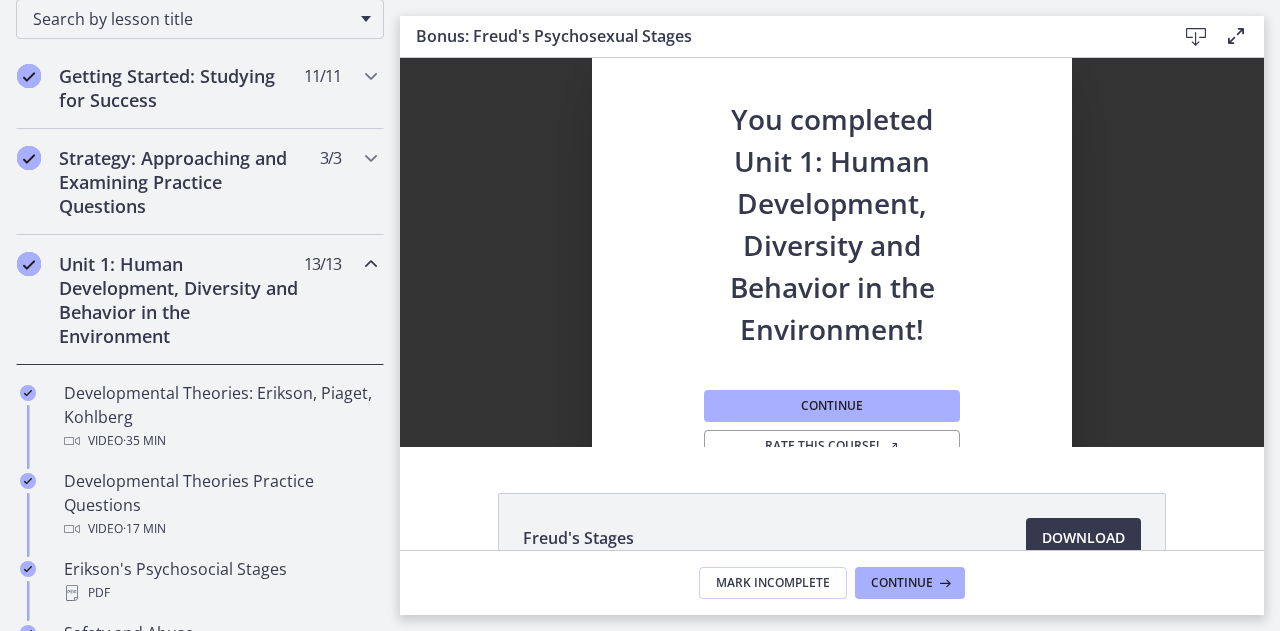 click on "Unit 1: Human Development, Diversity and Behavior in the Environment" at bounding box center [181, 300] 